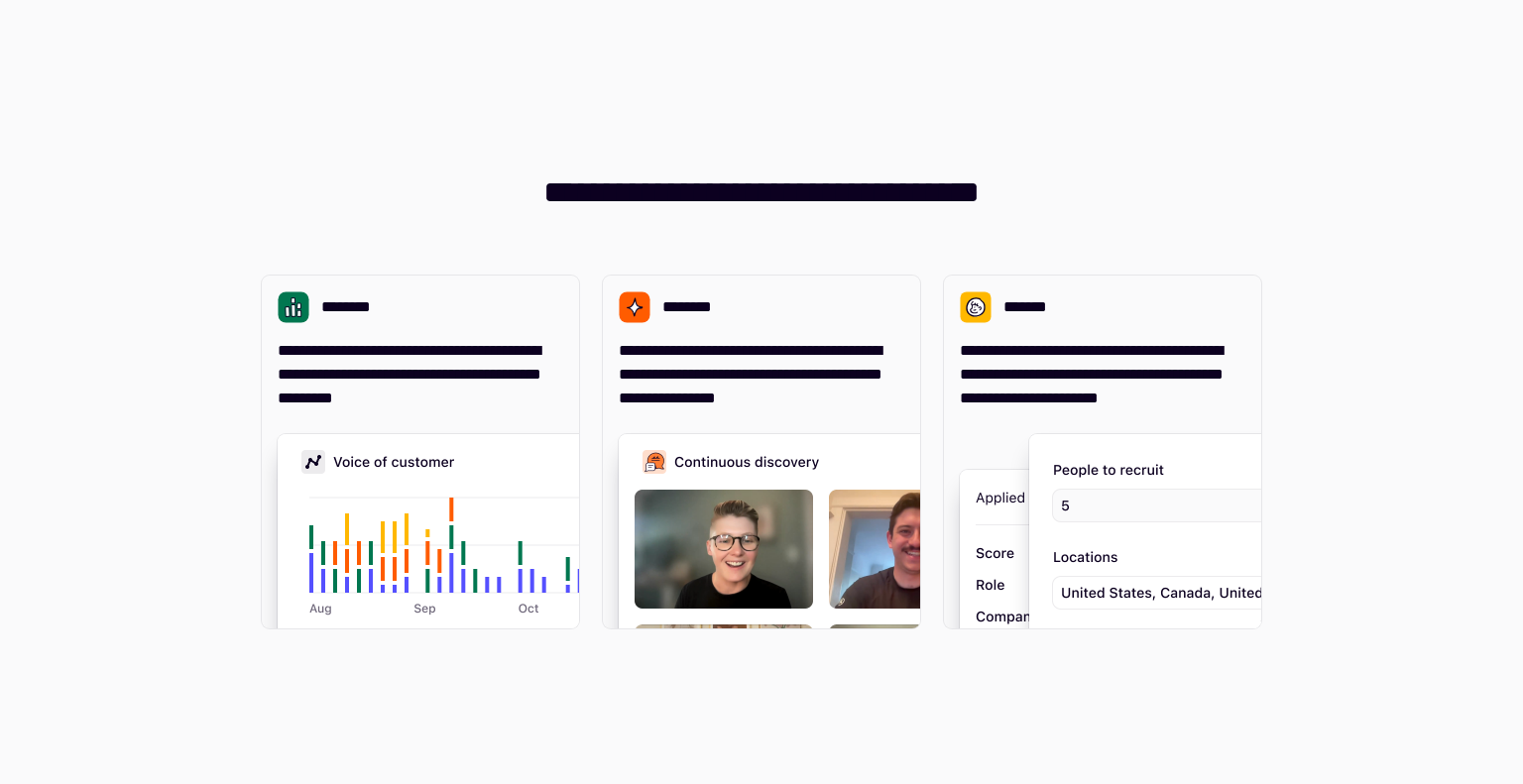 scroll, scrollTop: 0, scrollLeft: 0, axis: both 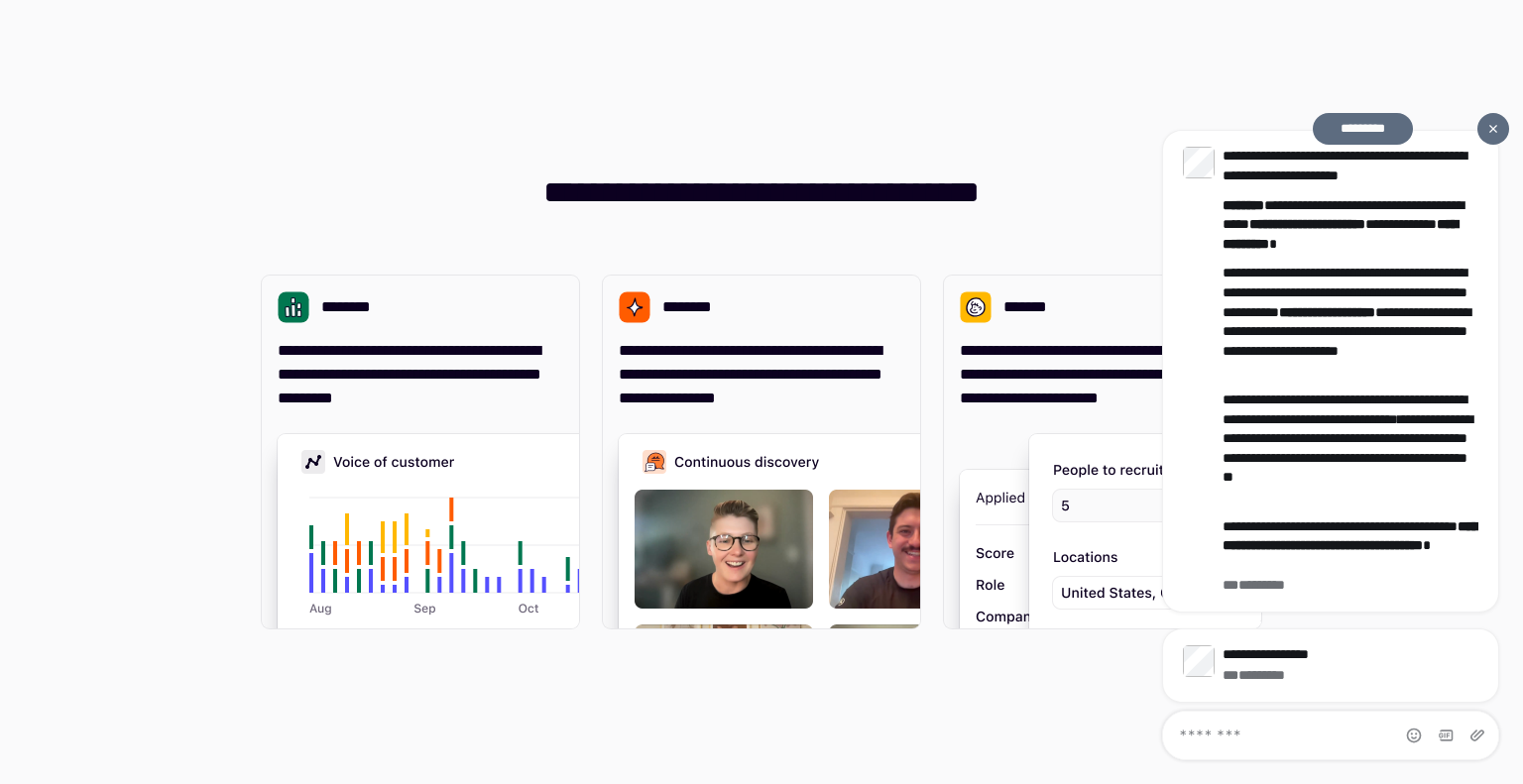 click on "*********" 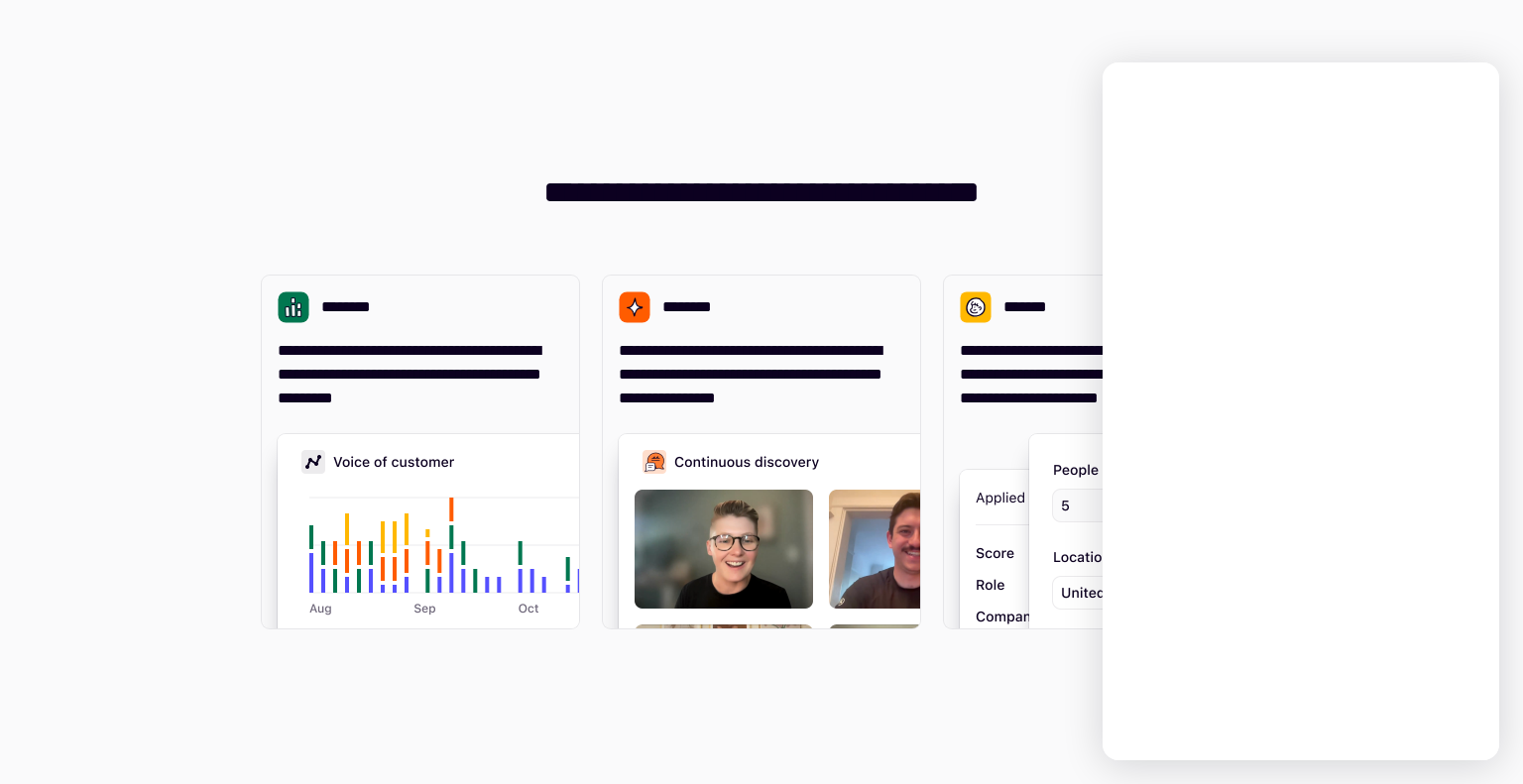 scroll, scrollTop: 0, scrollLeft: 0, axis: both 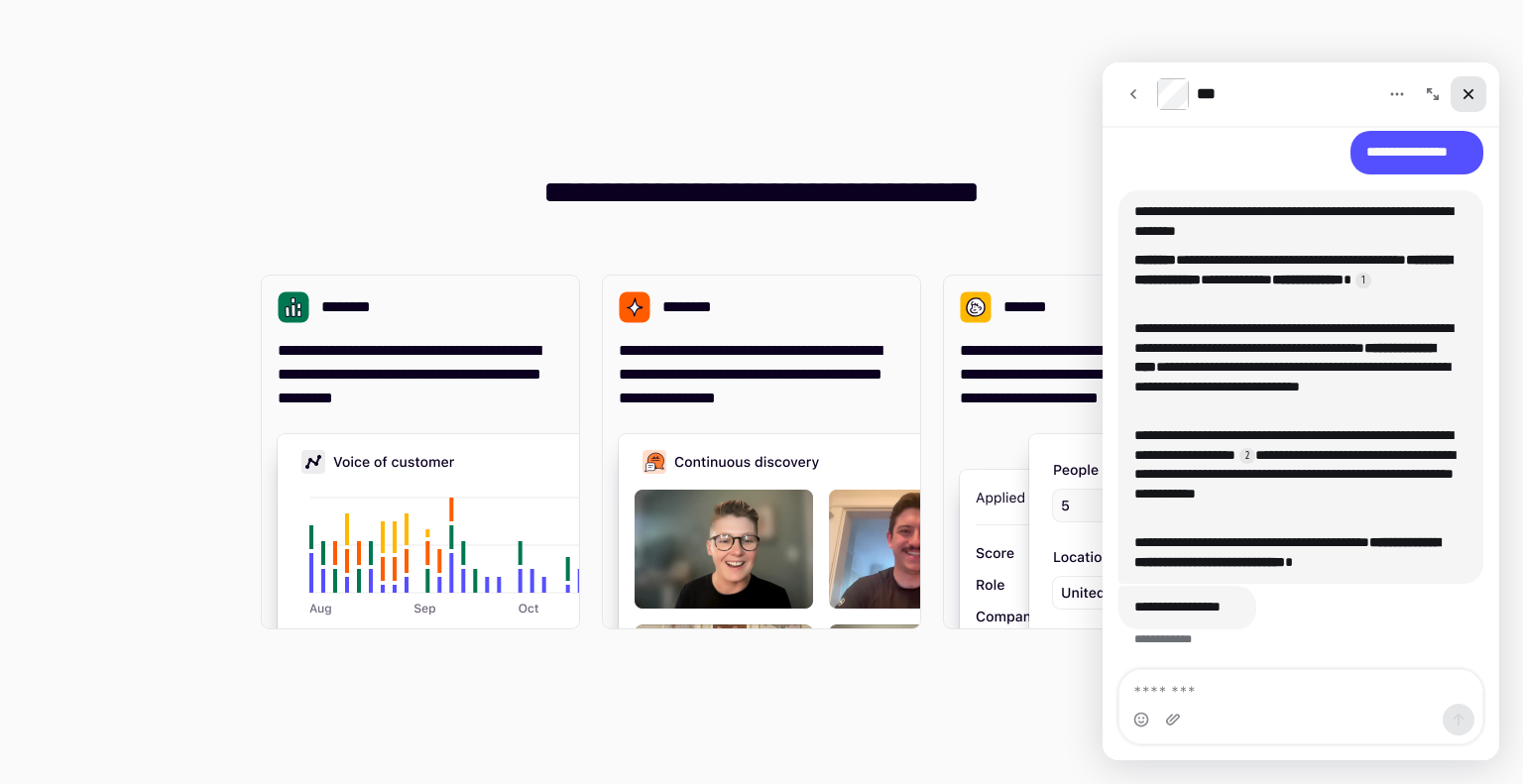 click 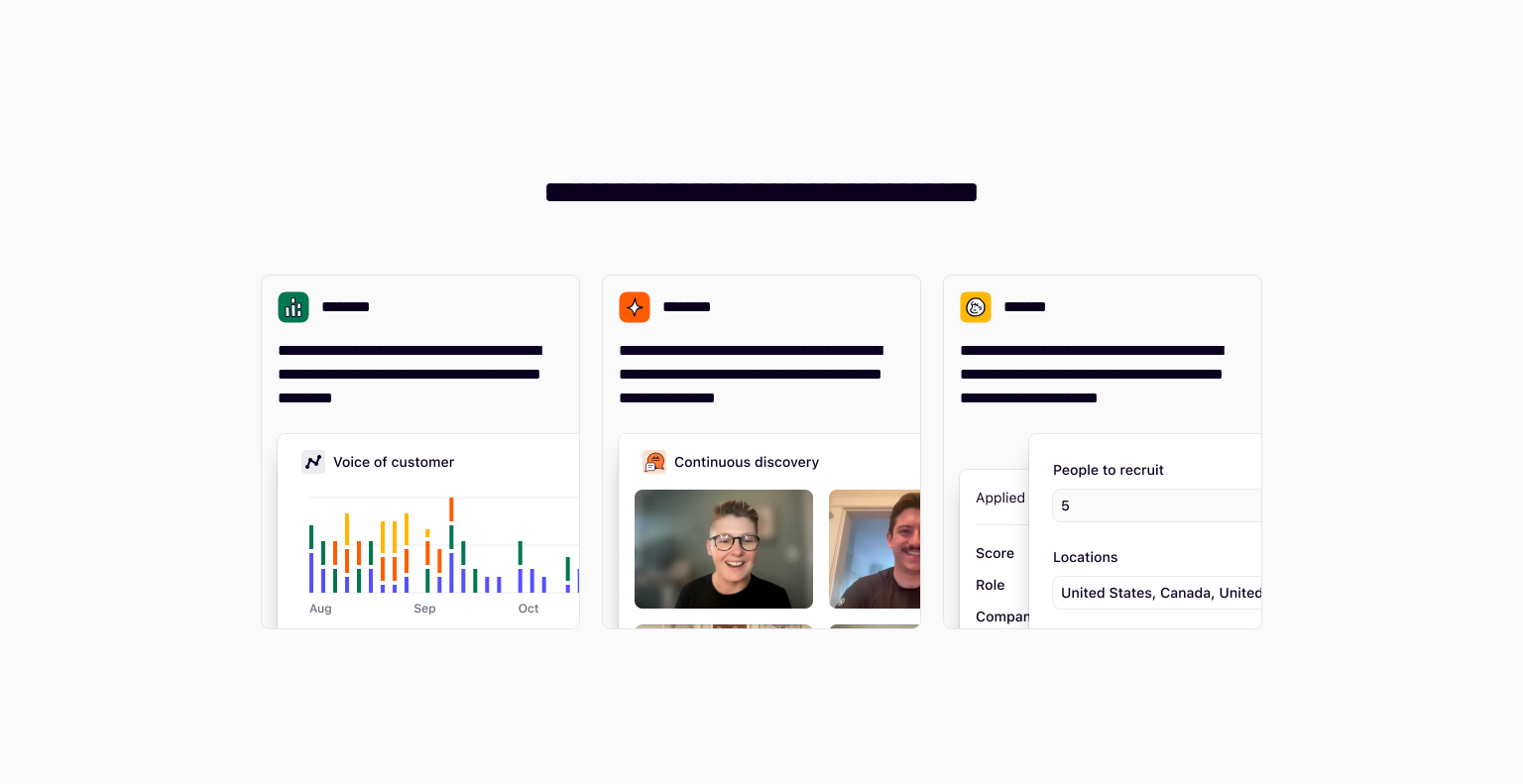 scroll, scrollTop: 0, scrollLeft: 0, axis: both 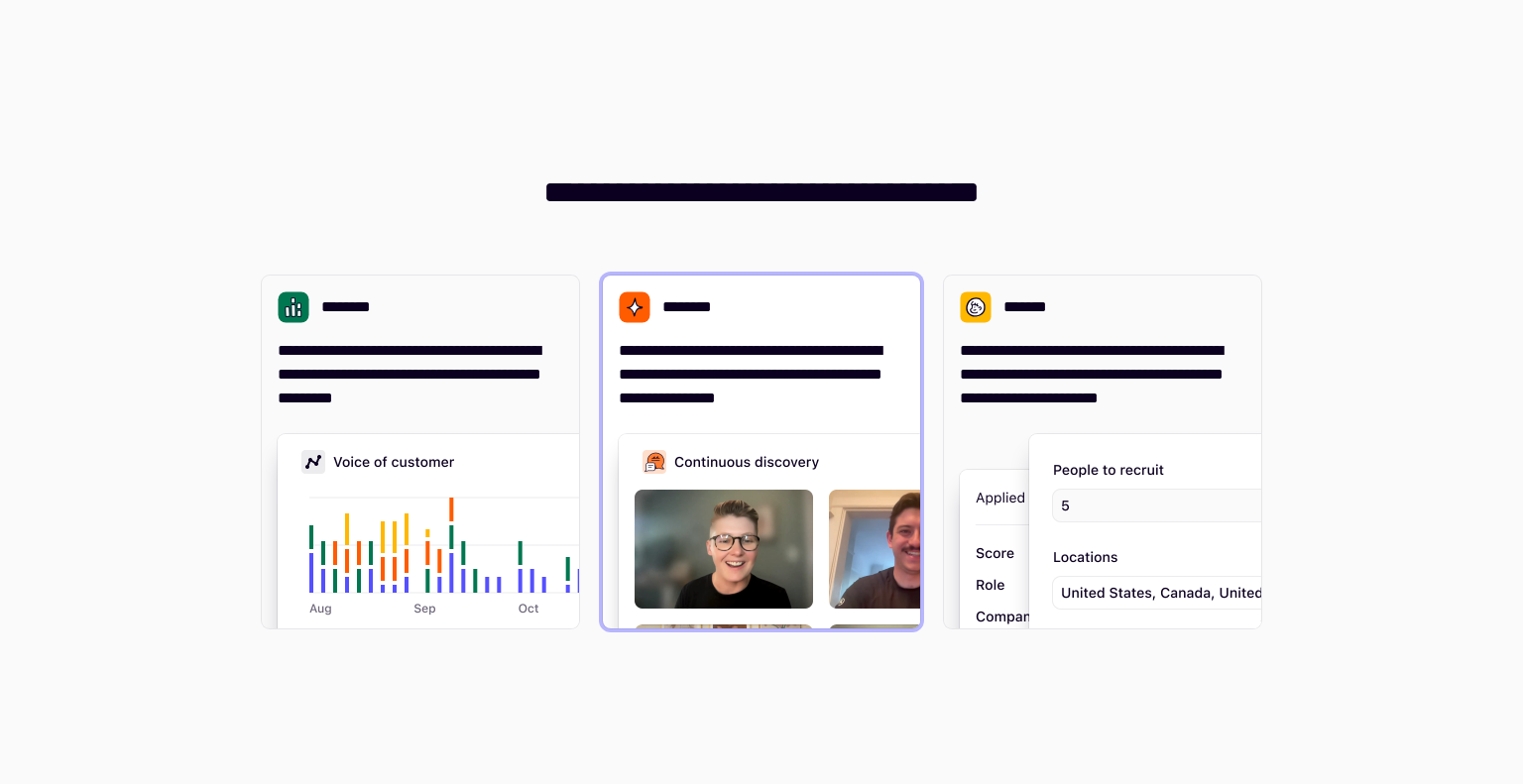 click at bounding box center [916, 632] 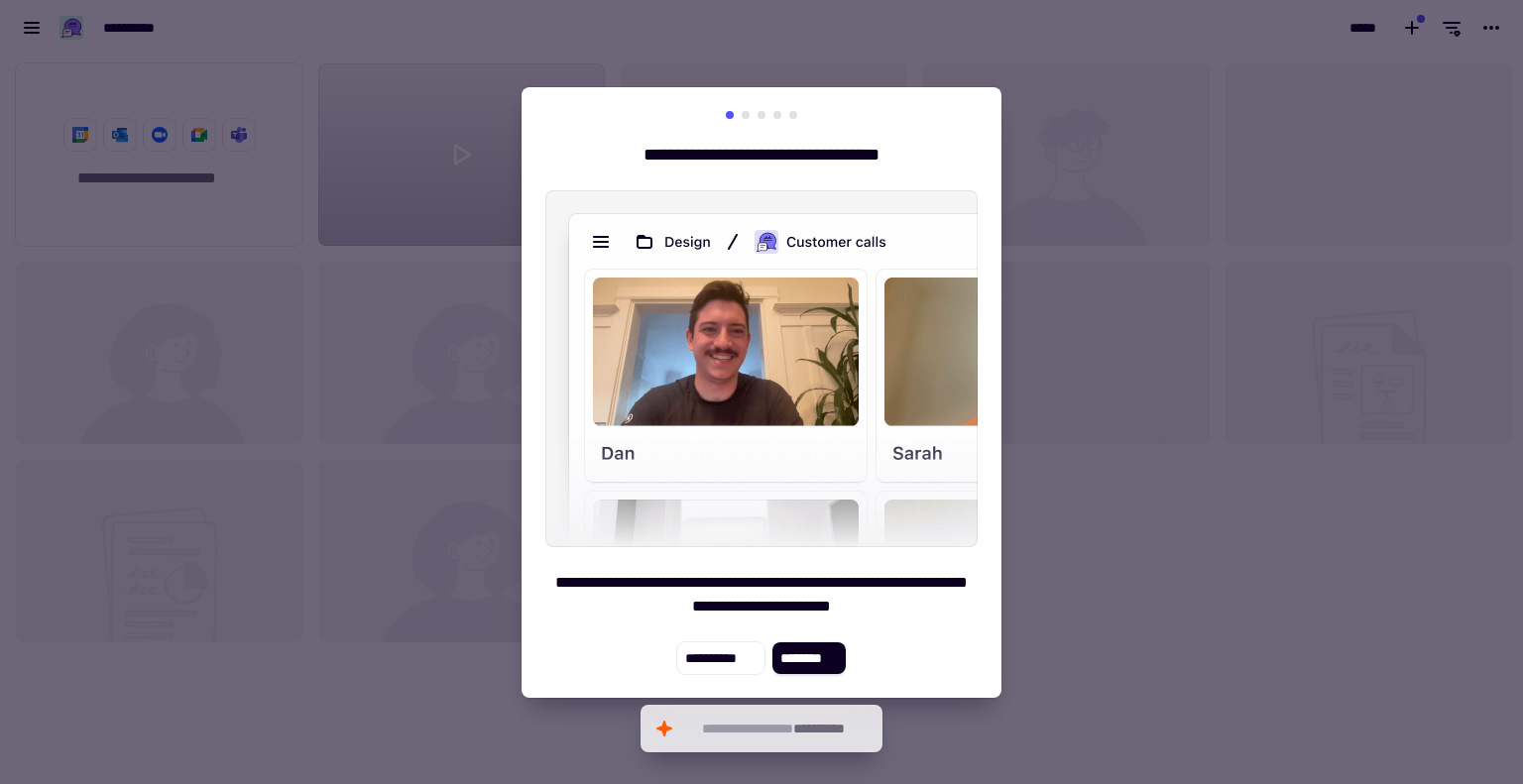 scroll, scrollTop: 16, scrollLeft: 16, axis: both 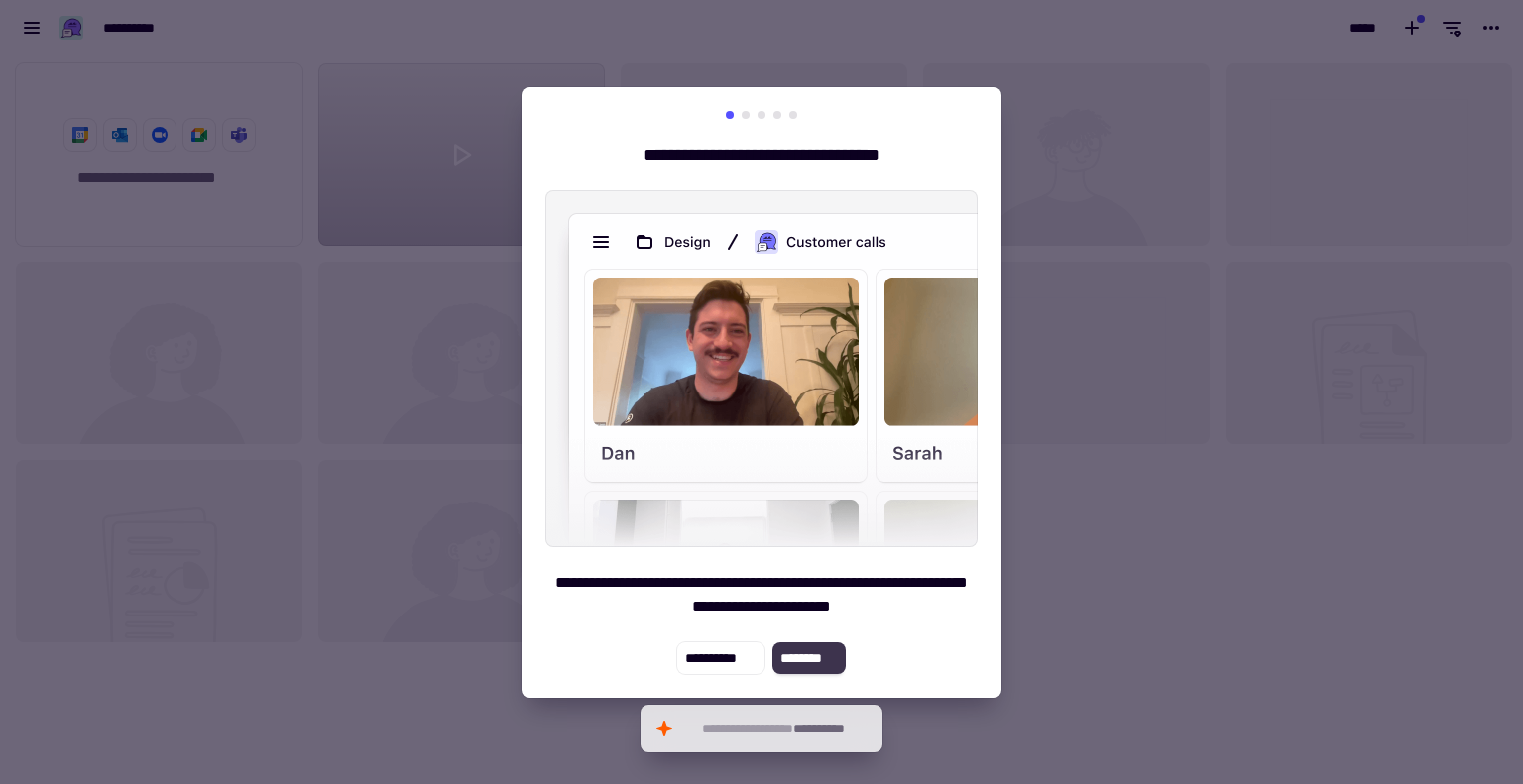 click on "********" 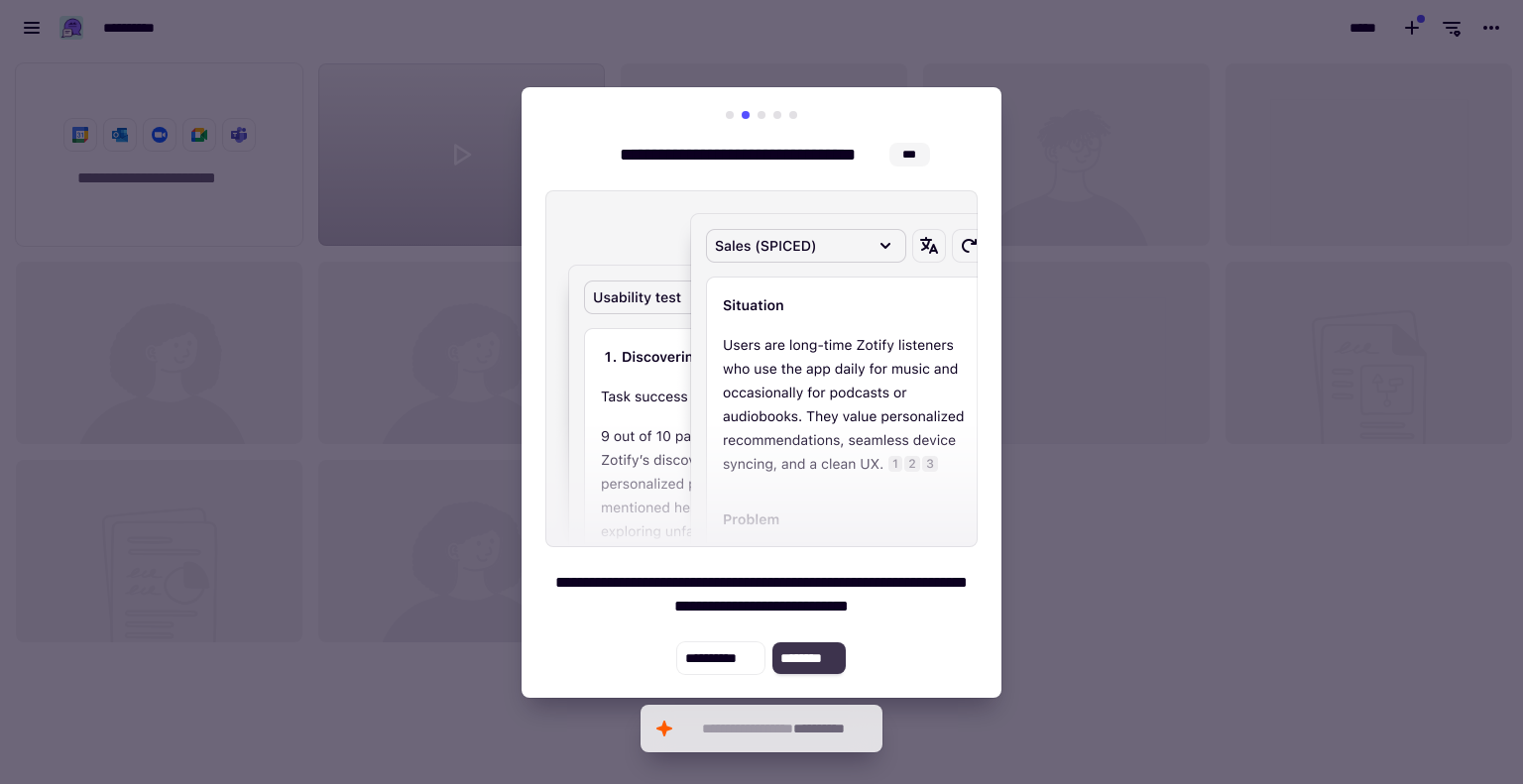 click on "********" 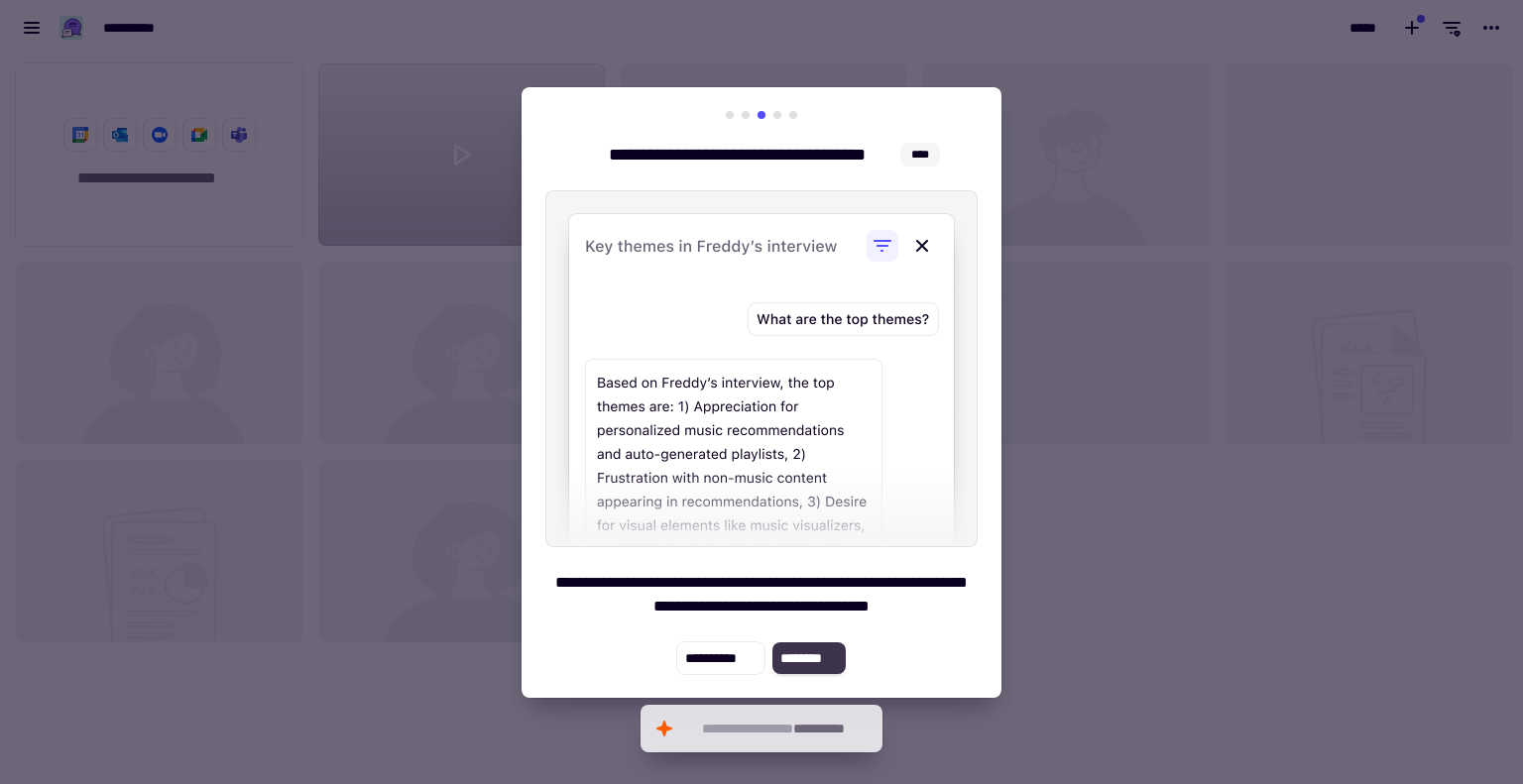 click on "********" 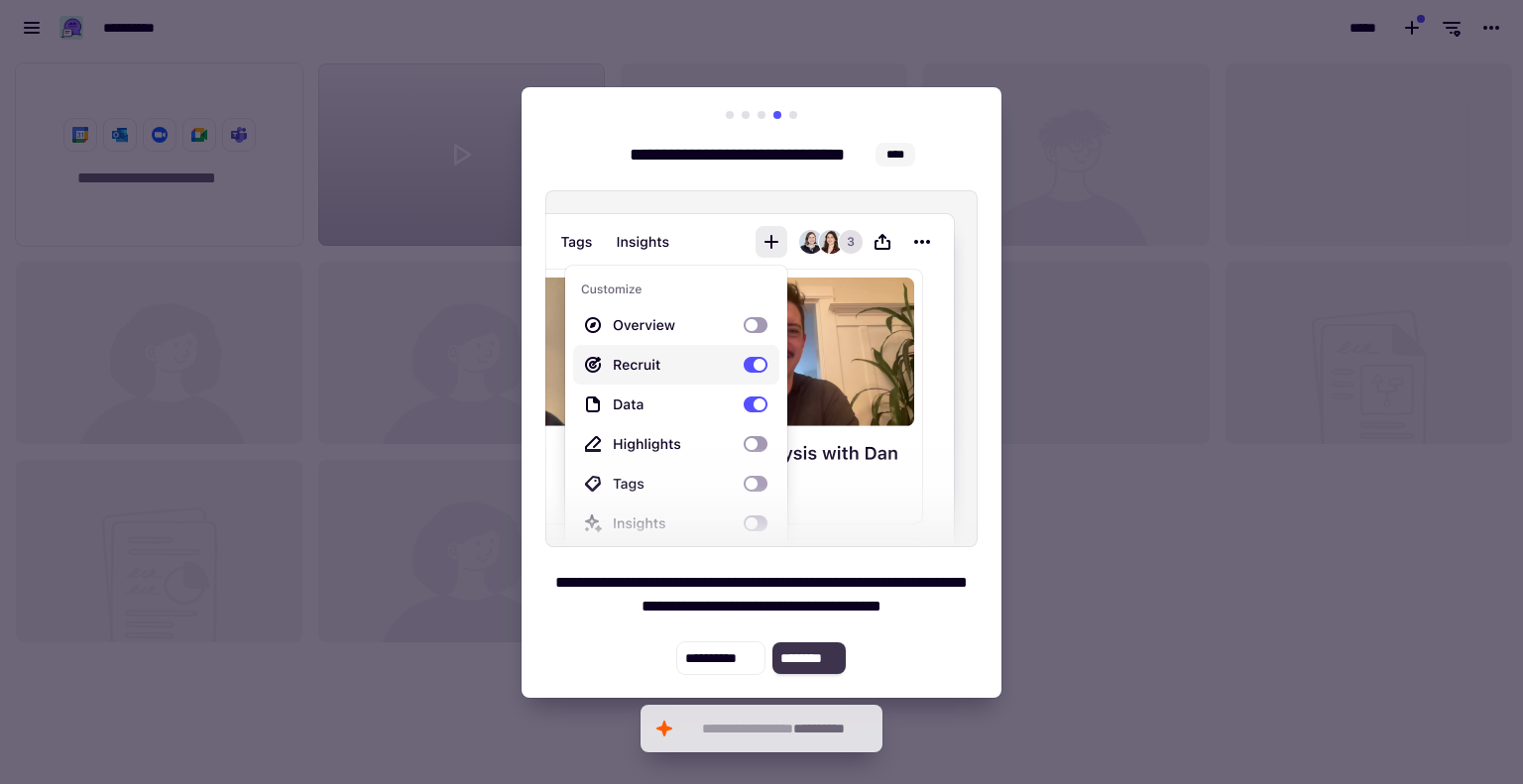 click on "********" 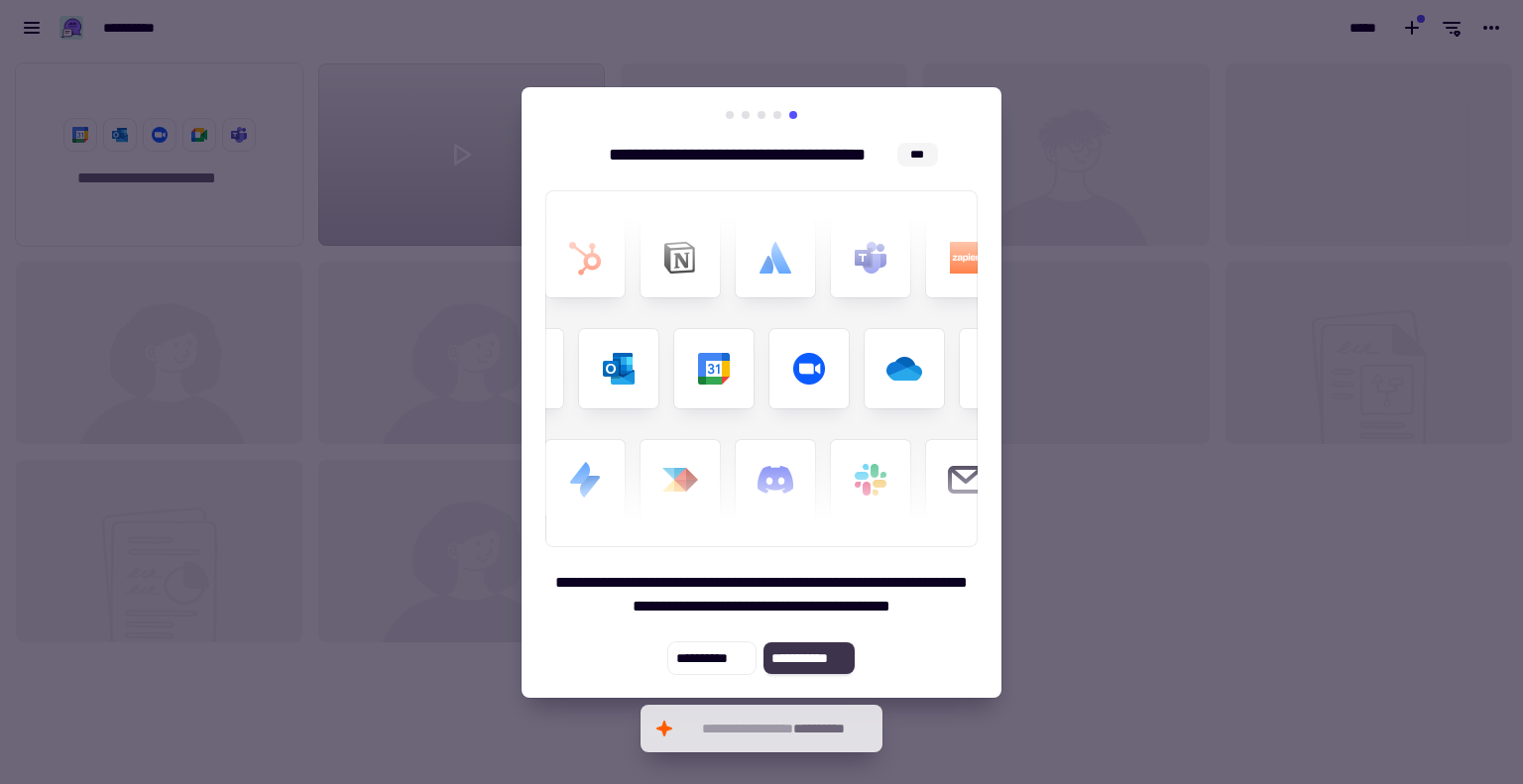 click on "**********" 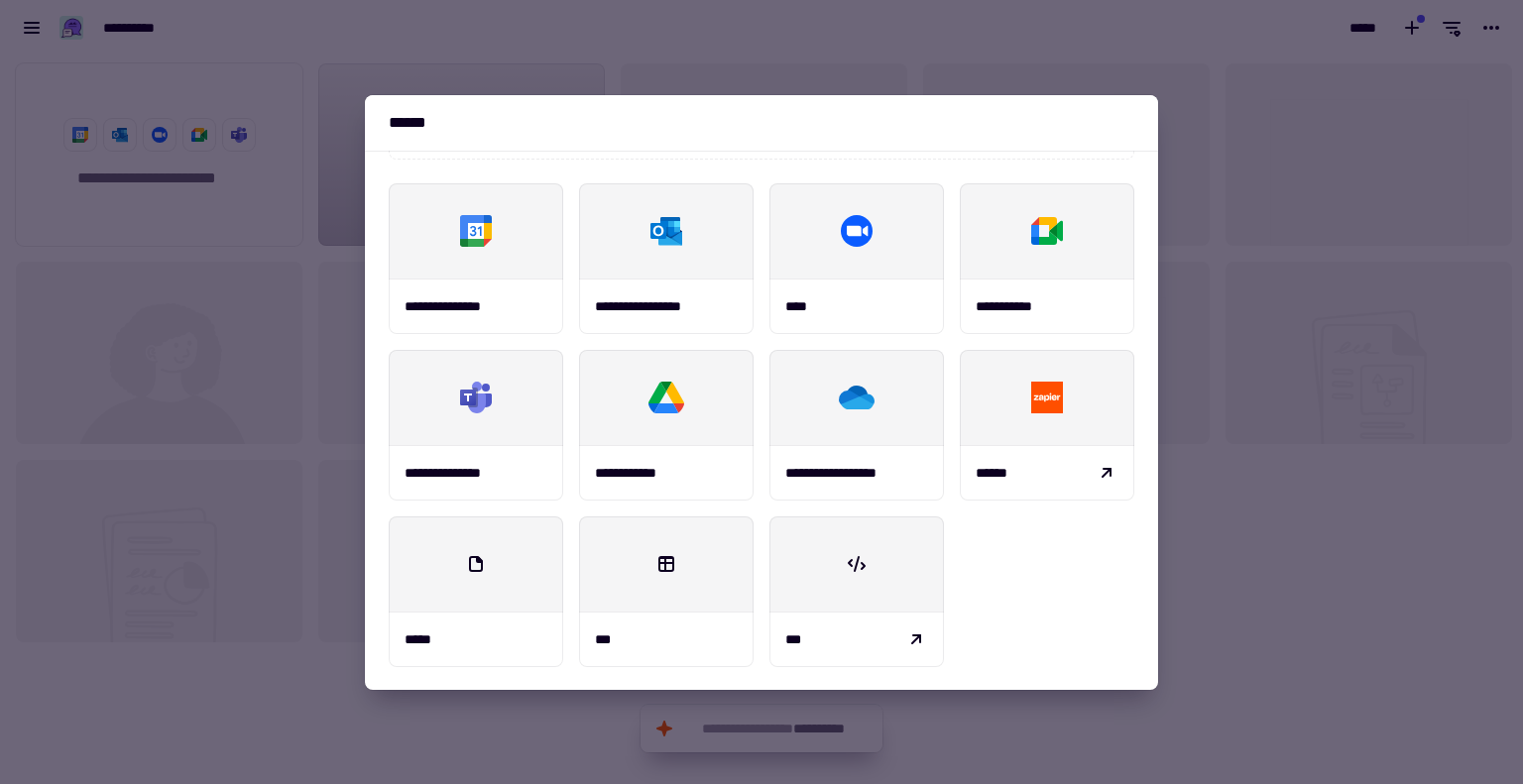 scroll, scrollTop: 0, scrollLeft: 0, axis: both 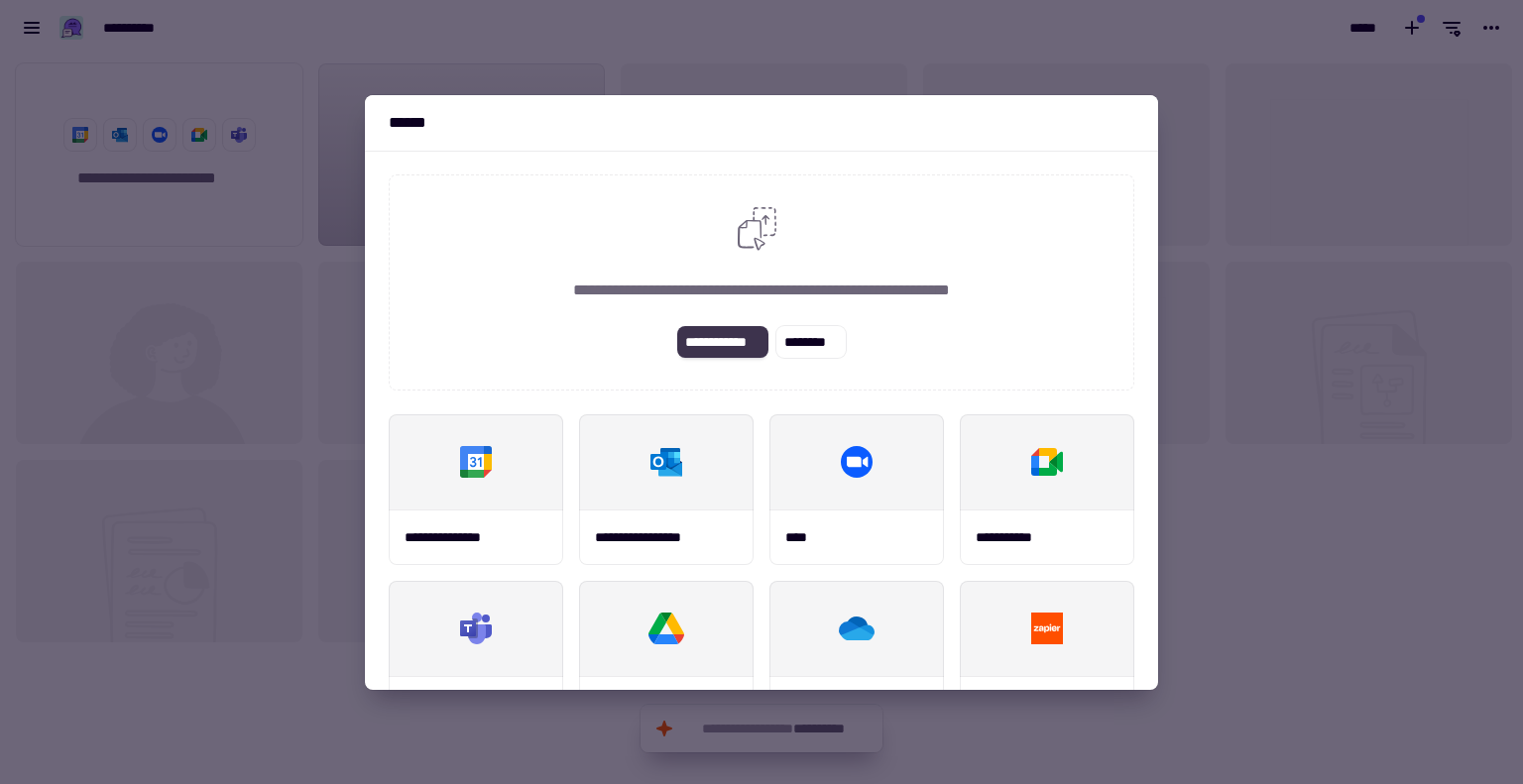 click on "**********" 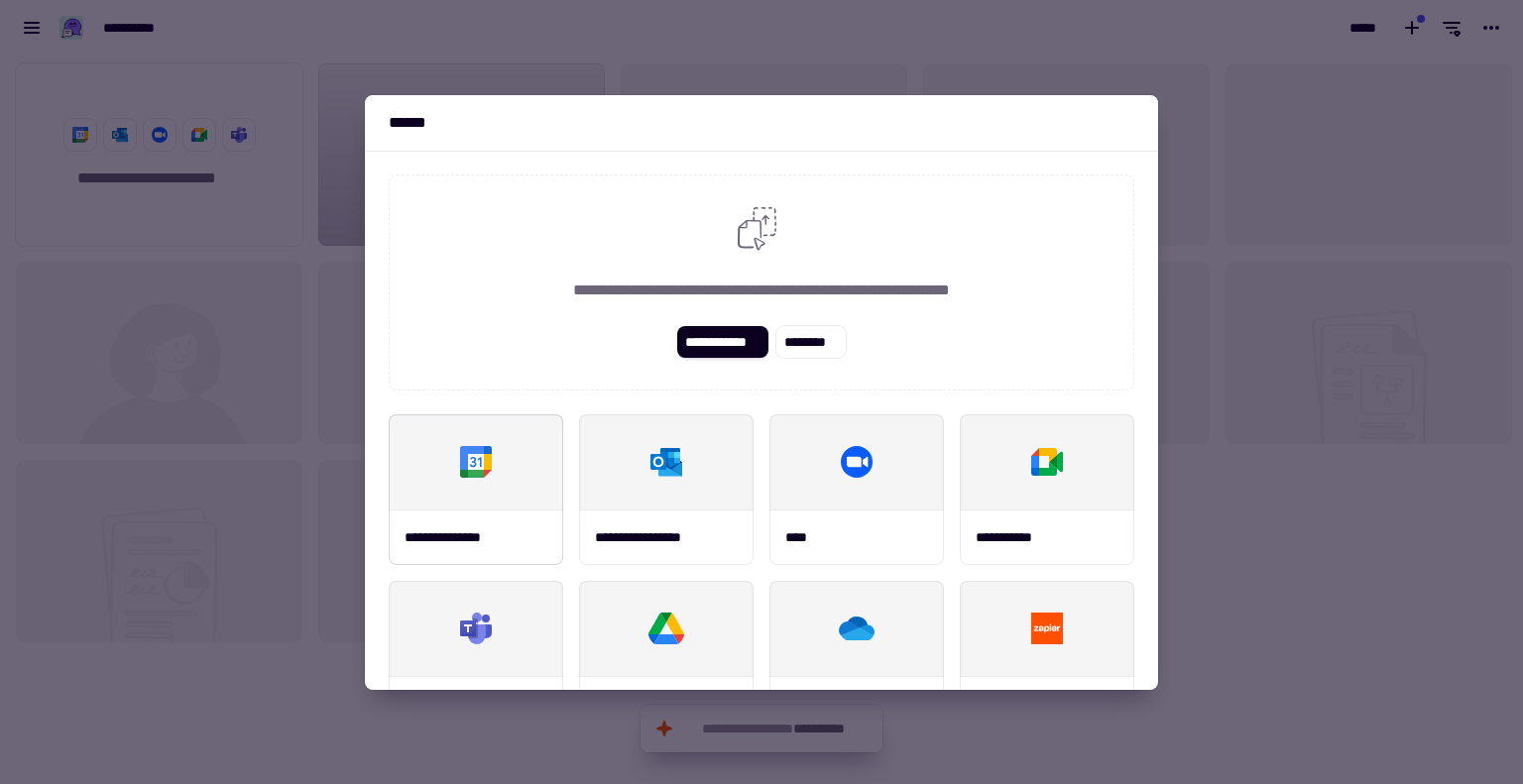 scroll, scrollTop: 231, scrollLeft: 0, axis: vertical 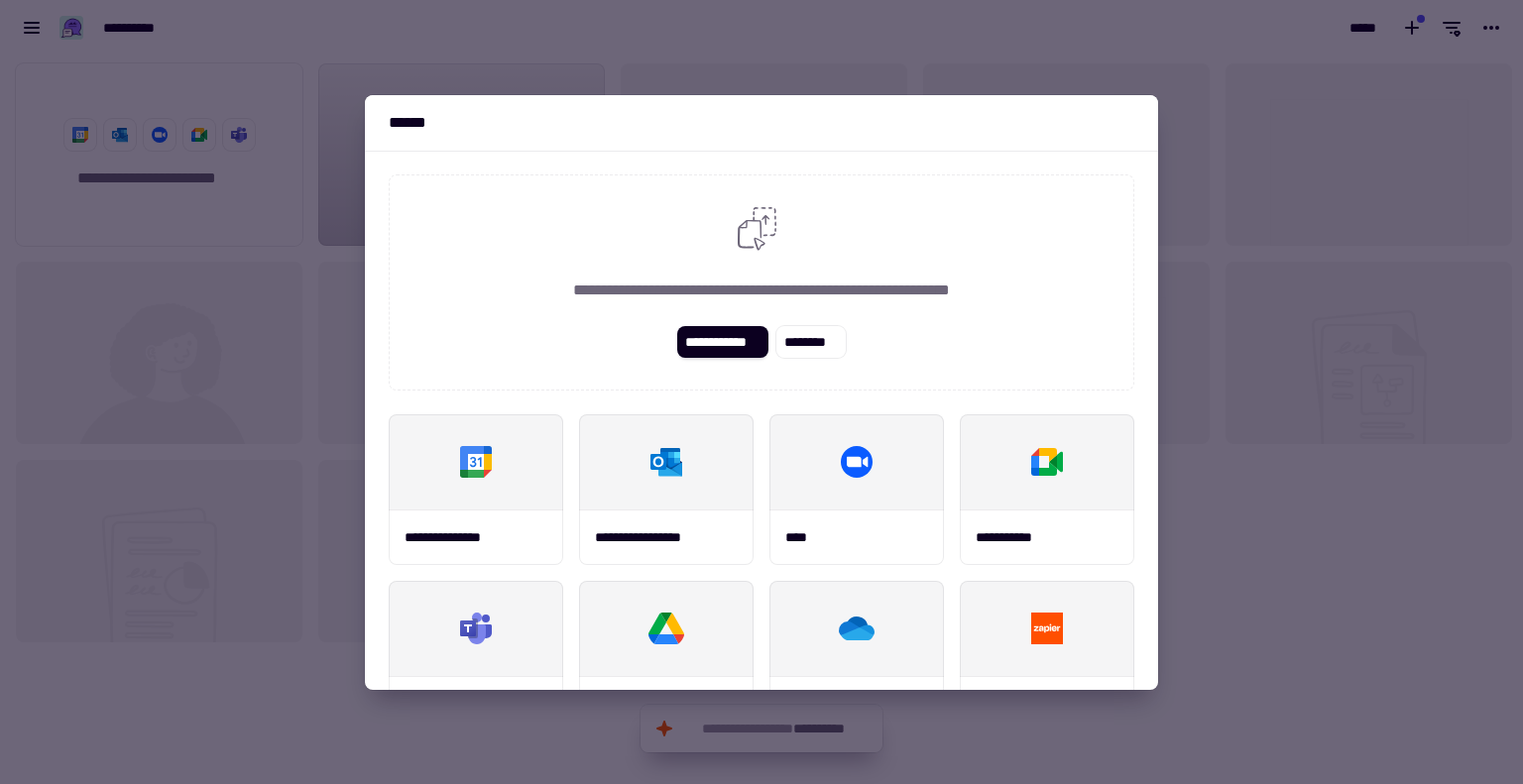 click at bounding box center [762, 392] 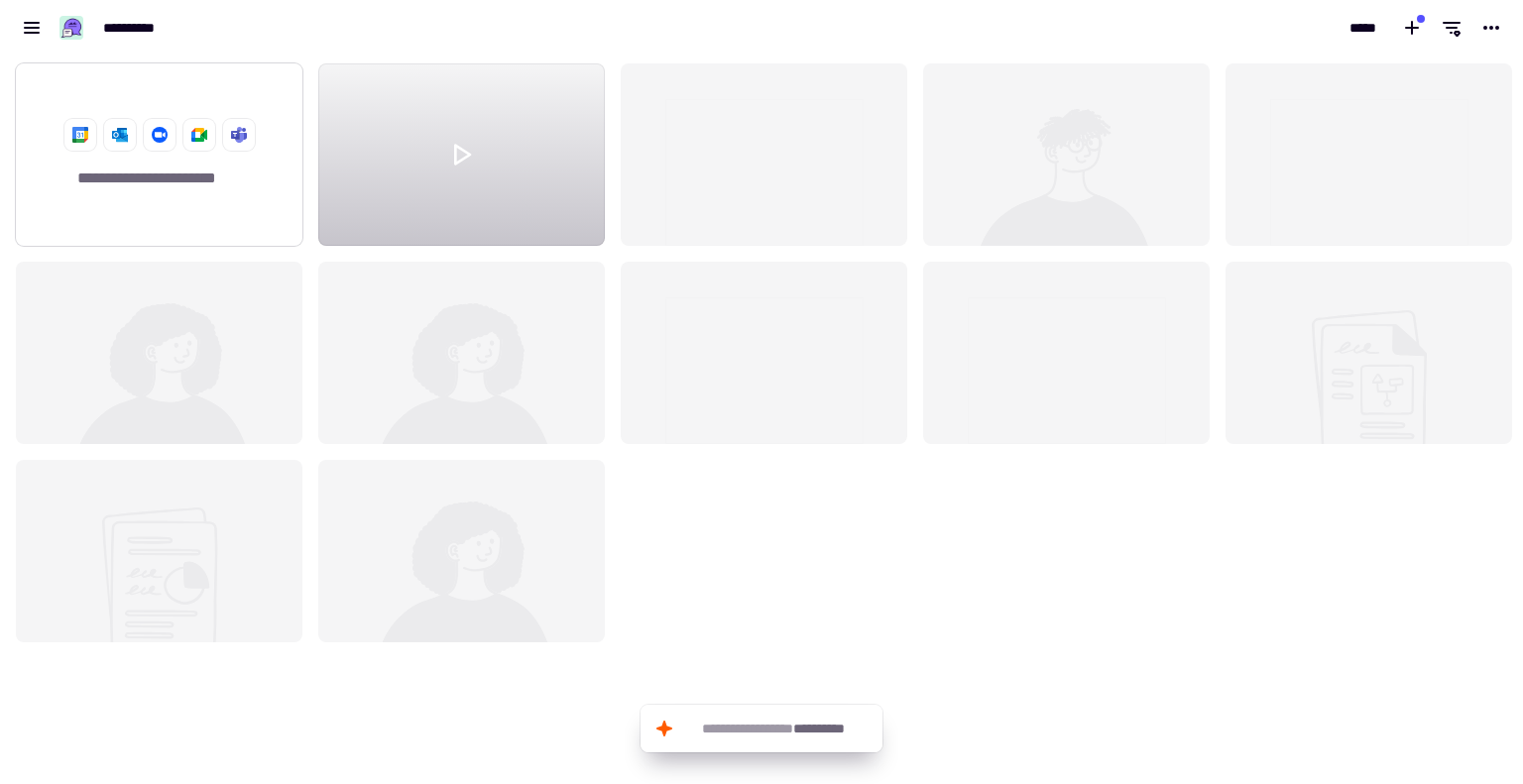 click 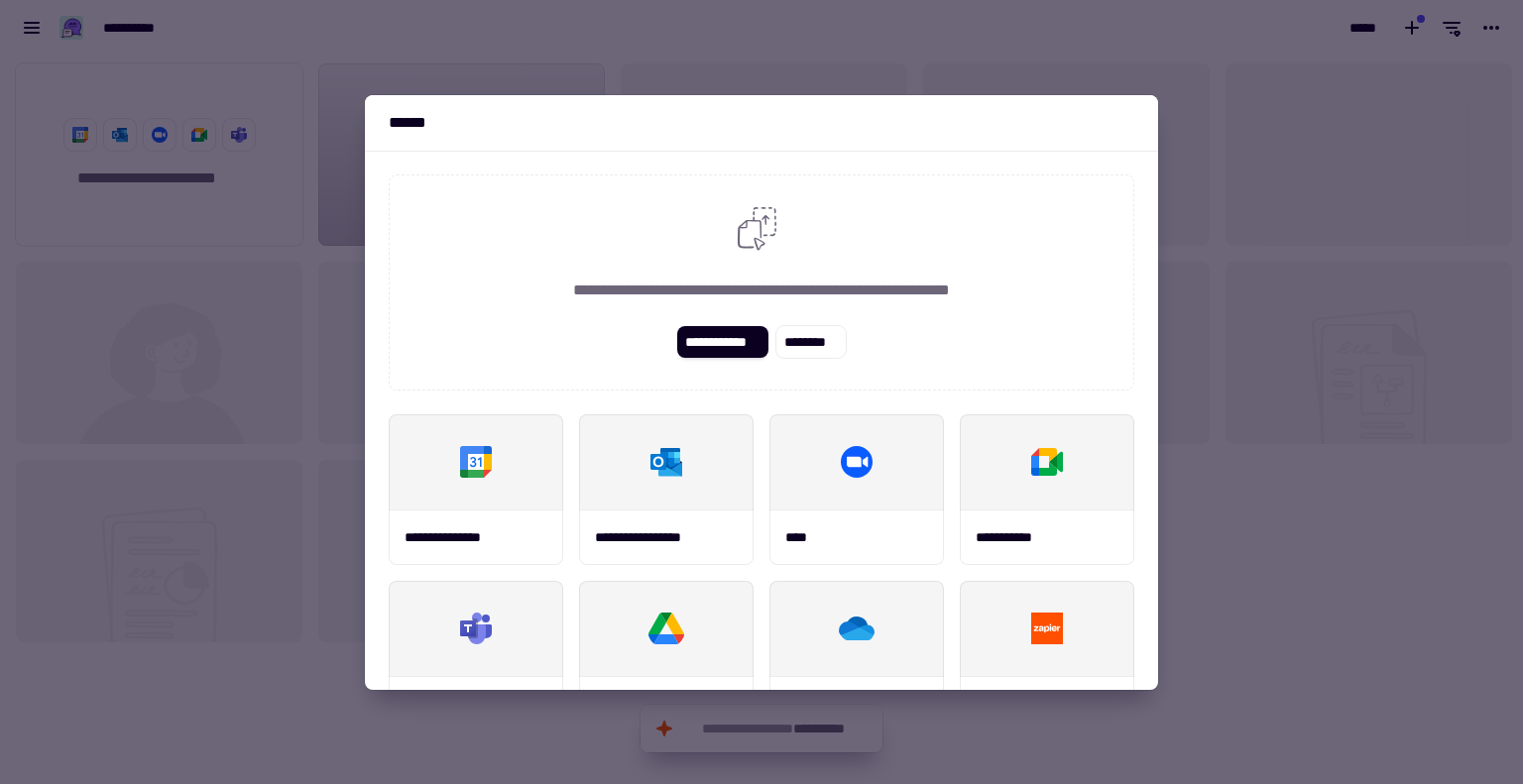 scroll, scrollTop: 0, scrollLeft: 0, axis: both 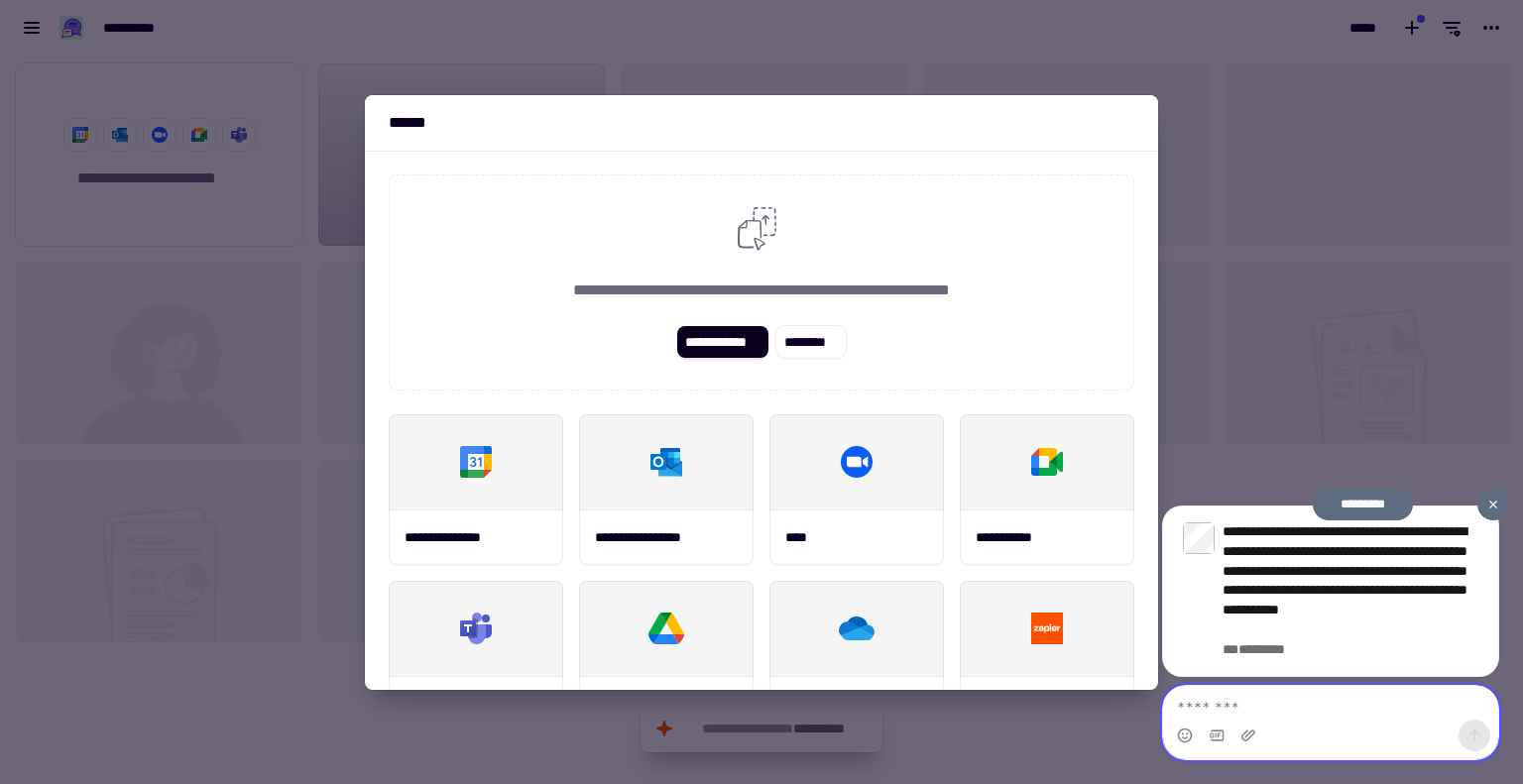 click 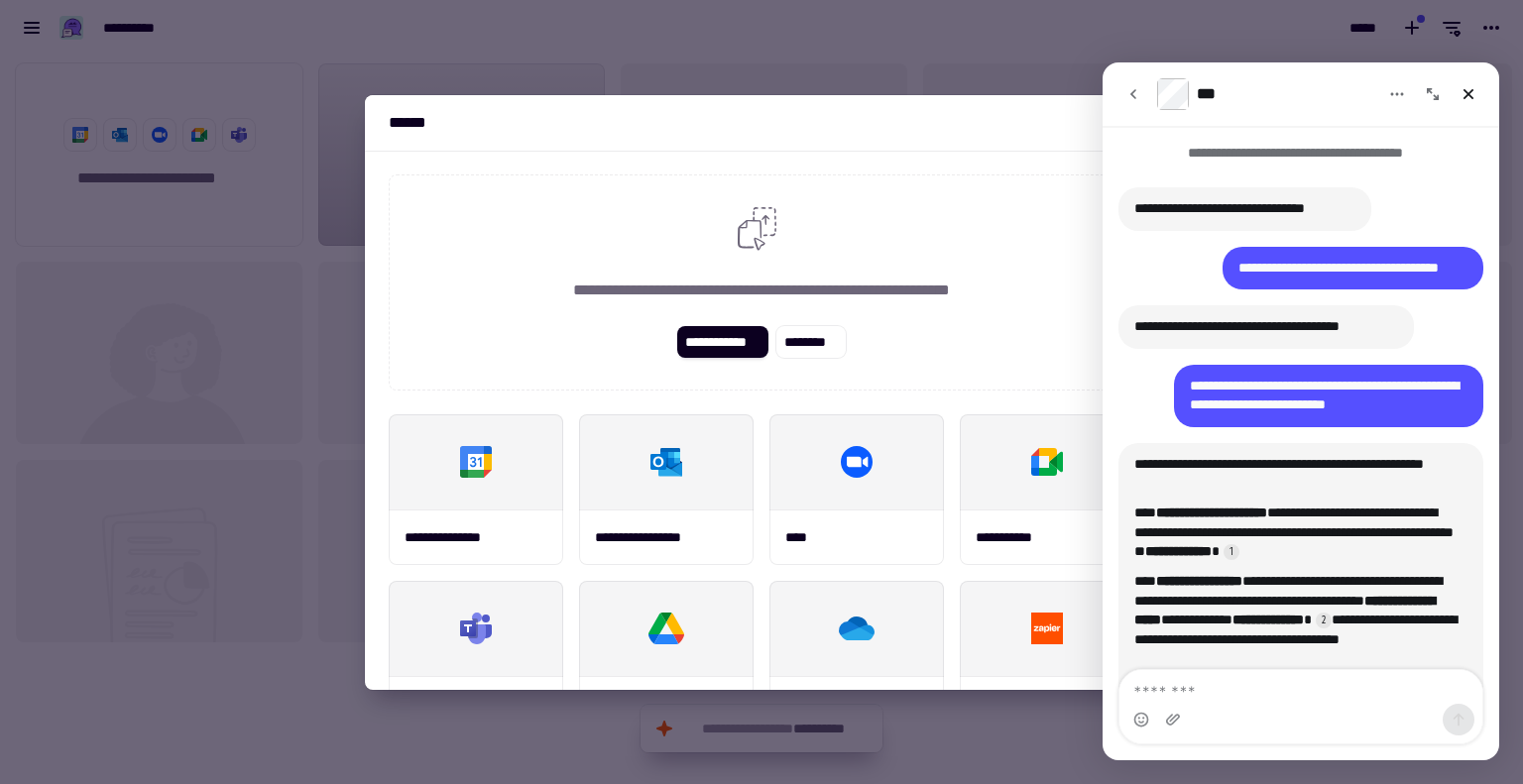 scroll, scrollTop: 776, scrollLeft: 0, axis: vertical 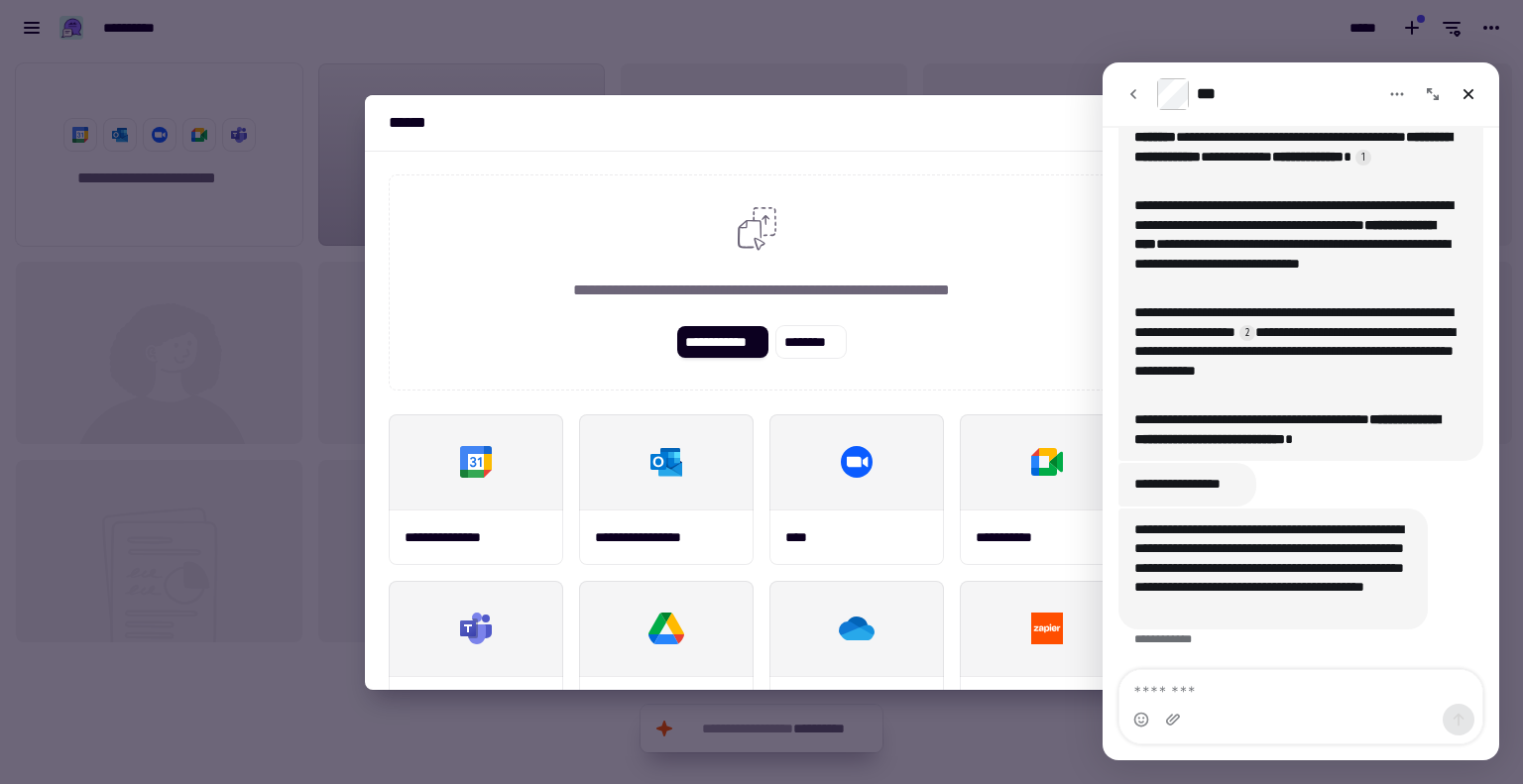 click 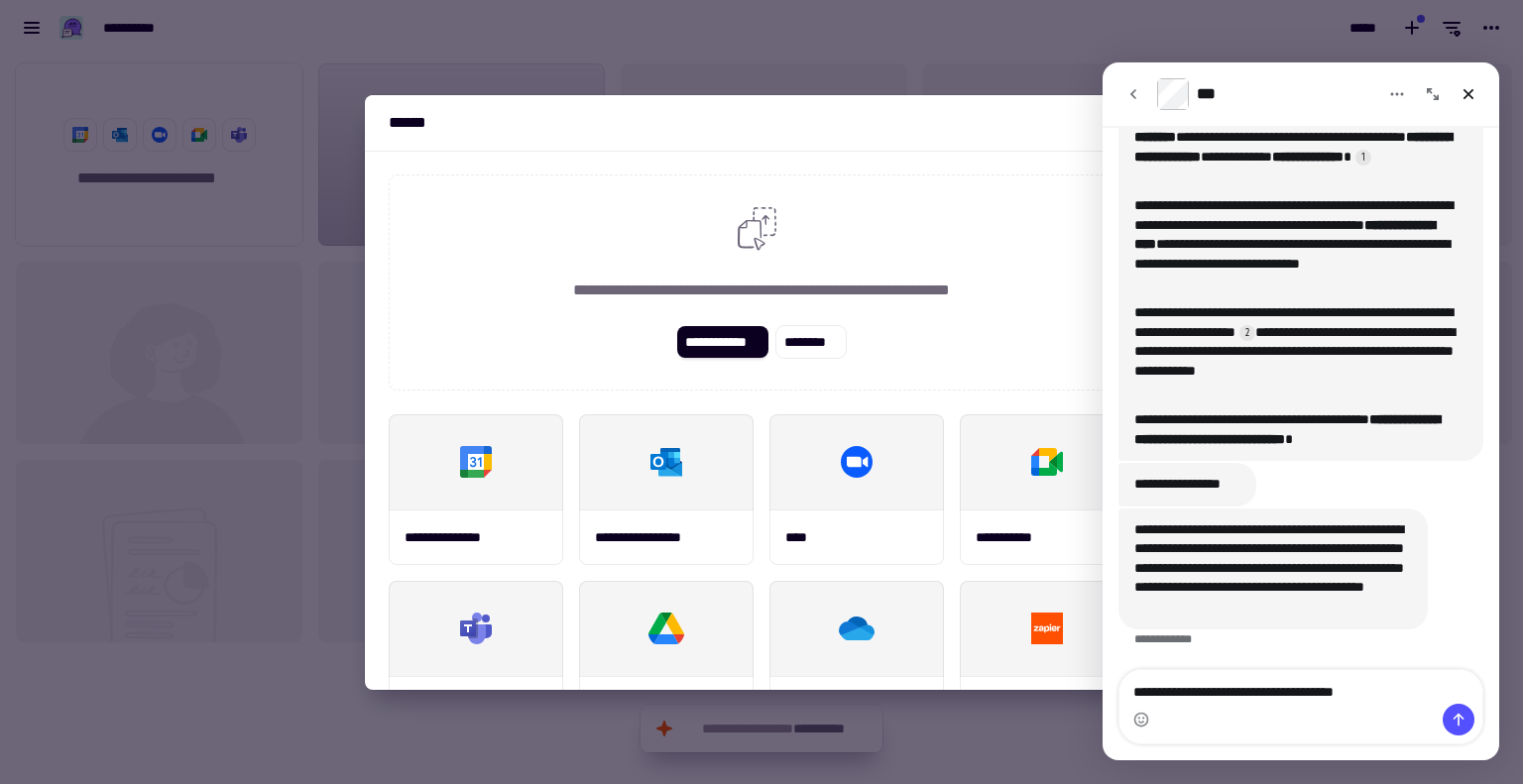 type on "**********" 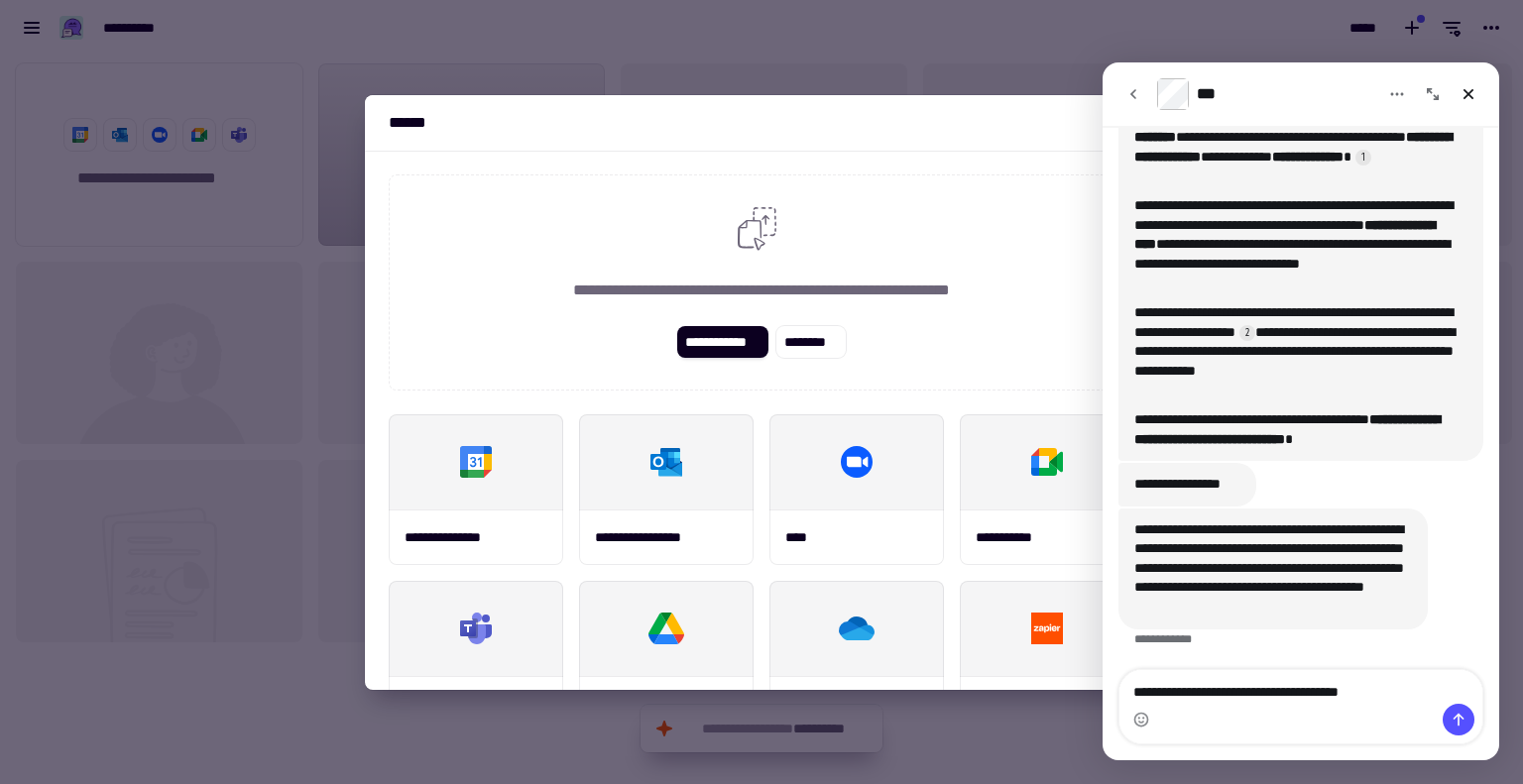 type 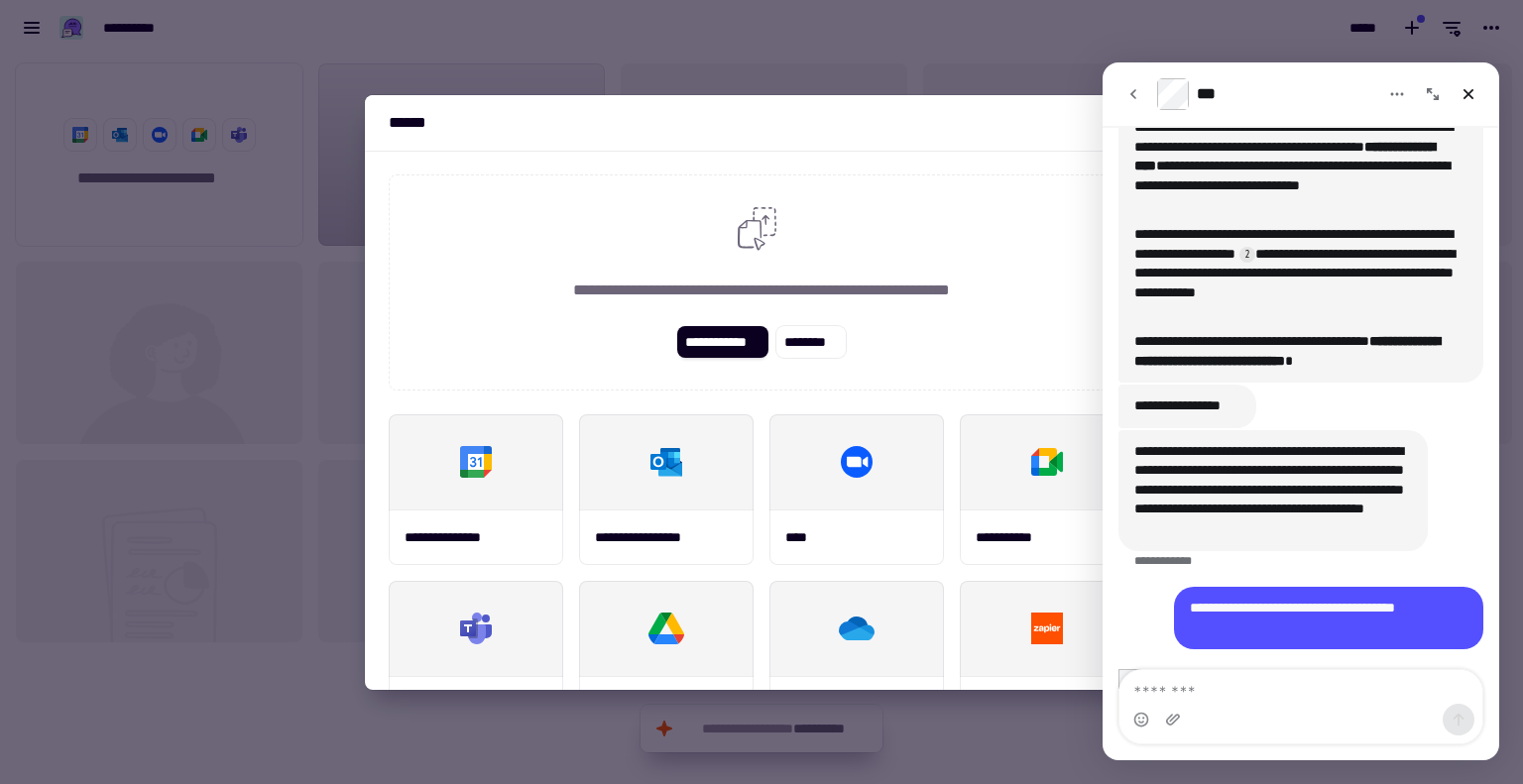 scroll, scrollTop: 919, scrollLeft: 0, axis: vertical 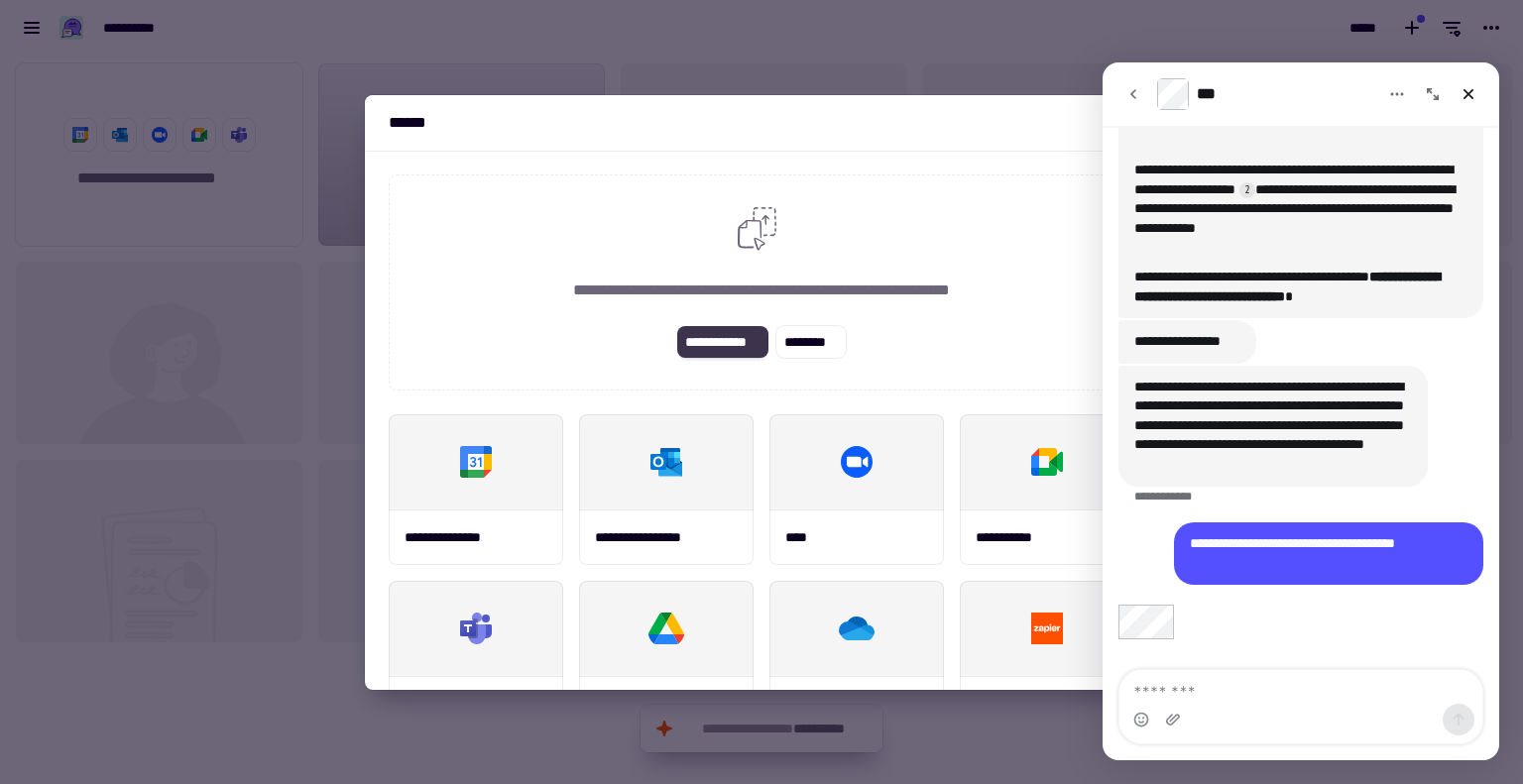 click on "**********" 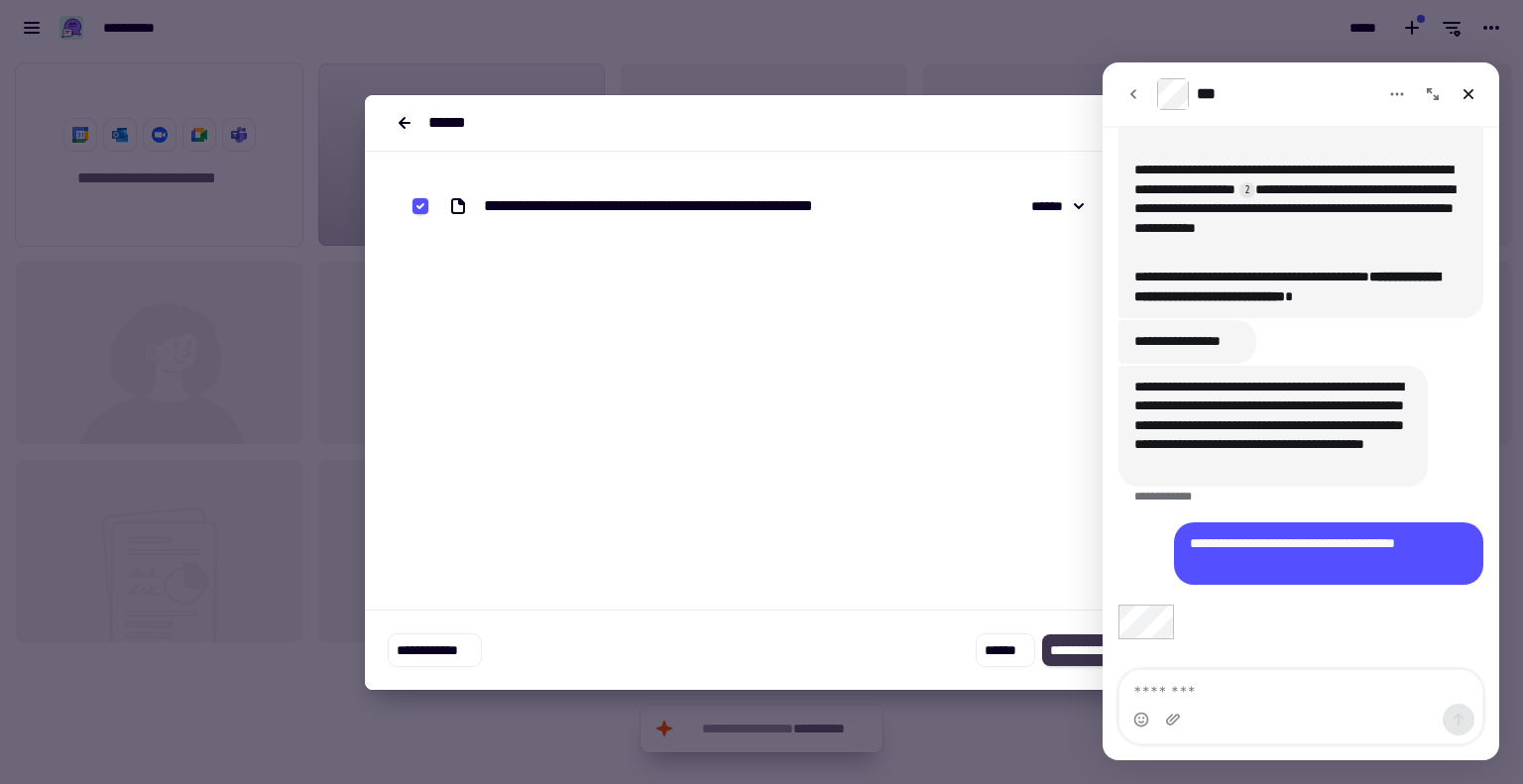 click on "**********" 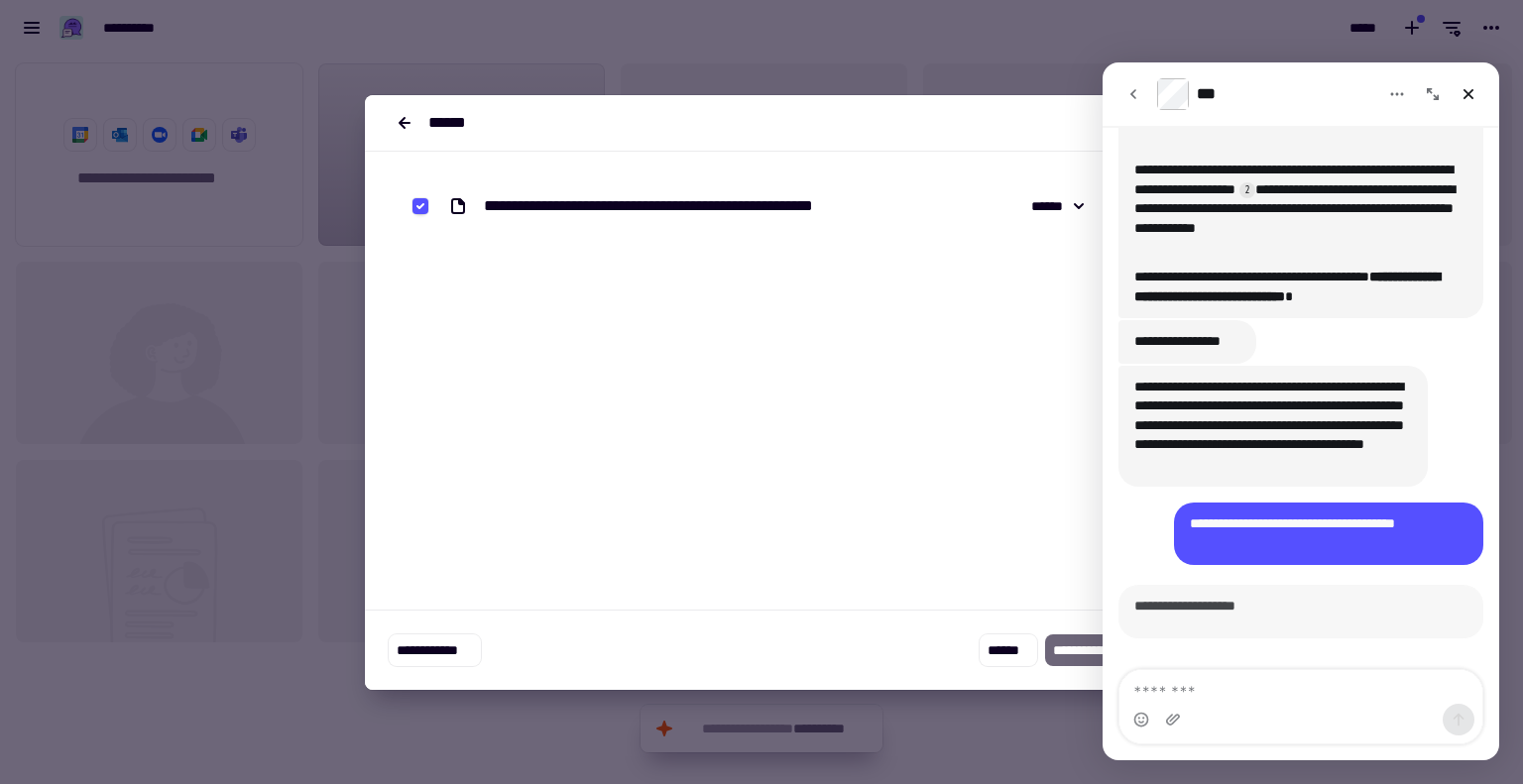 scroll, scrollTop: 978, scrollLeft: 0, axis: vertical 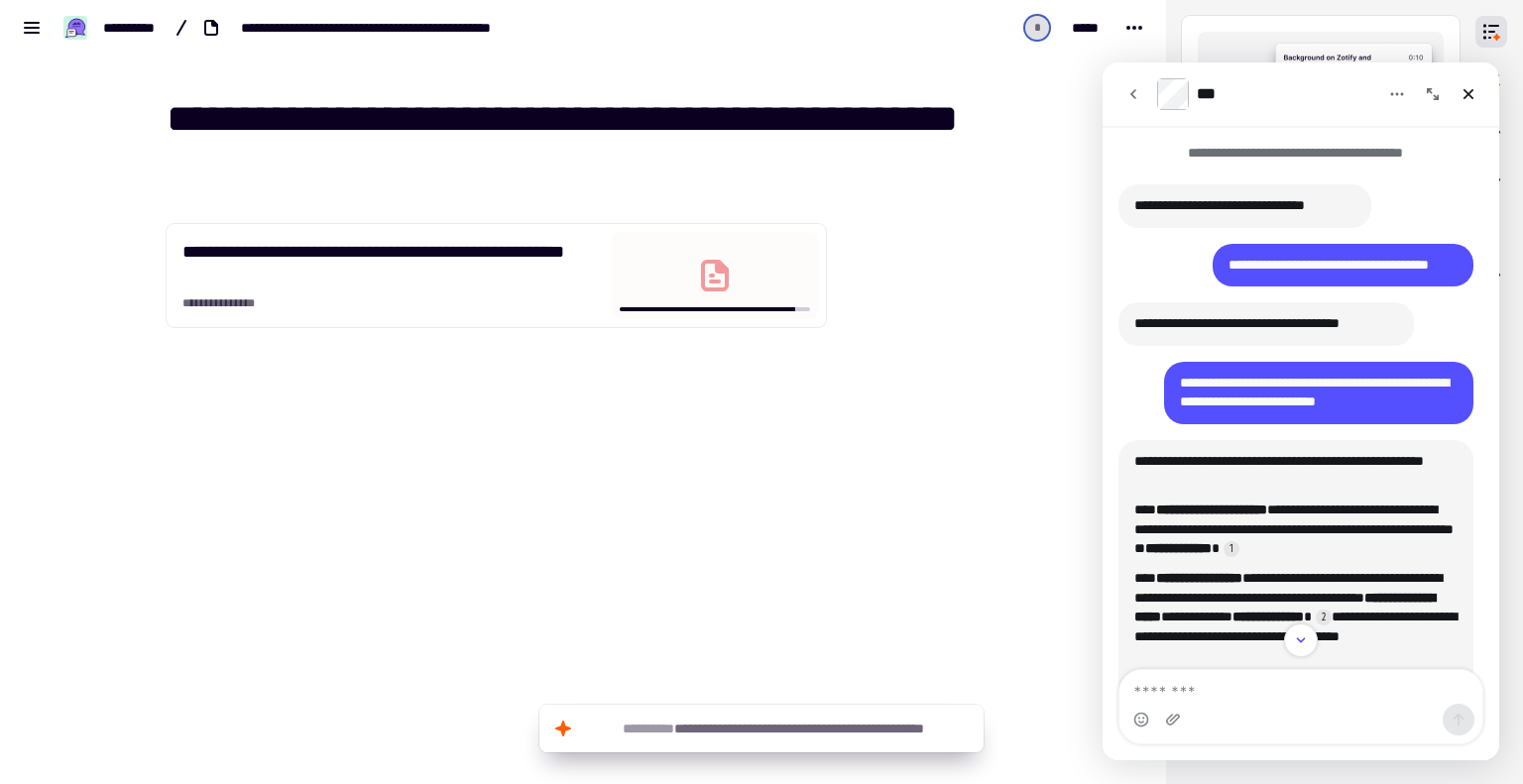 click at bounding box center [715, 276] 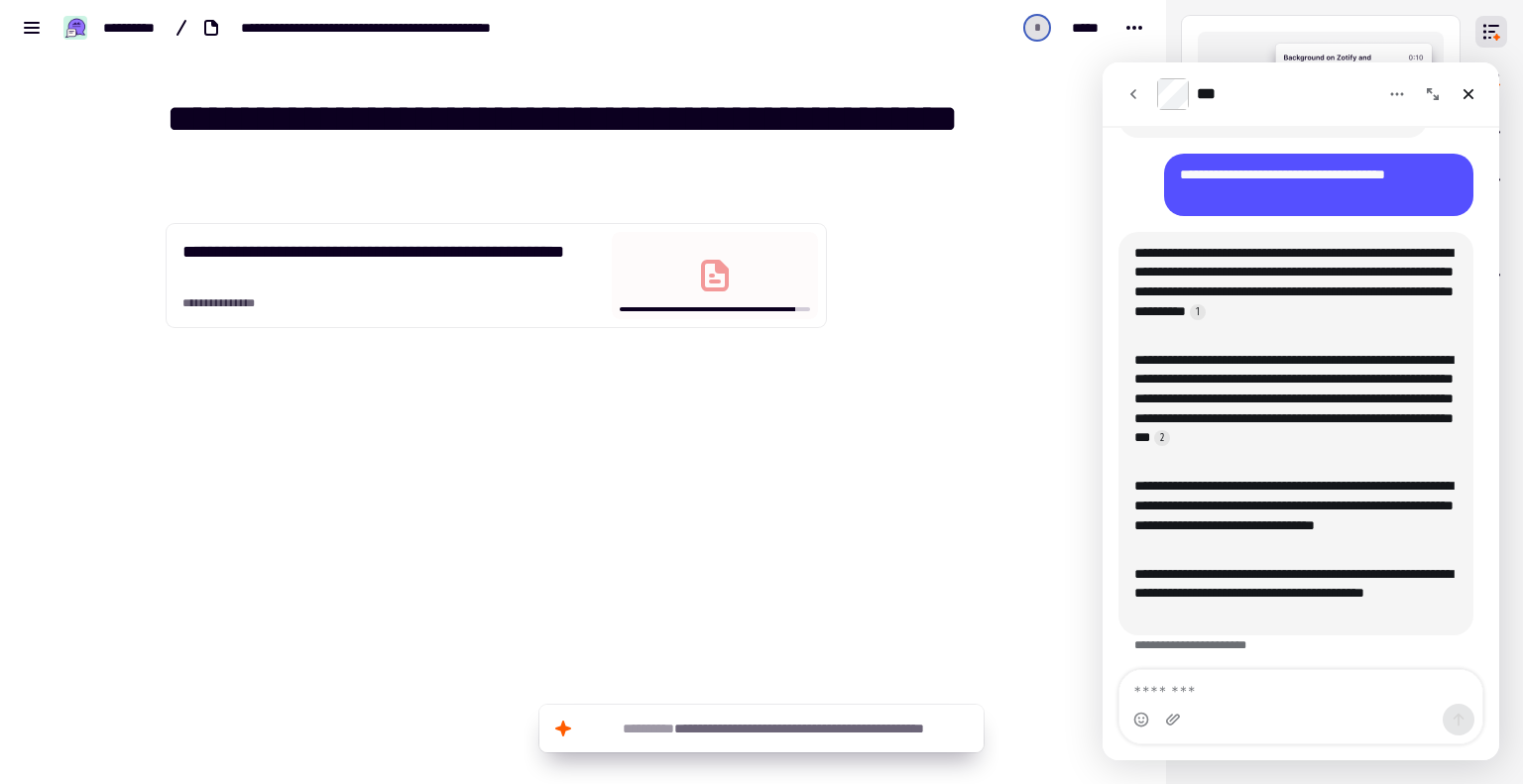 scroll, scrollTop: 1299, scrollLeft: 0, axis: vertical 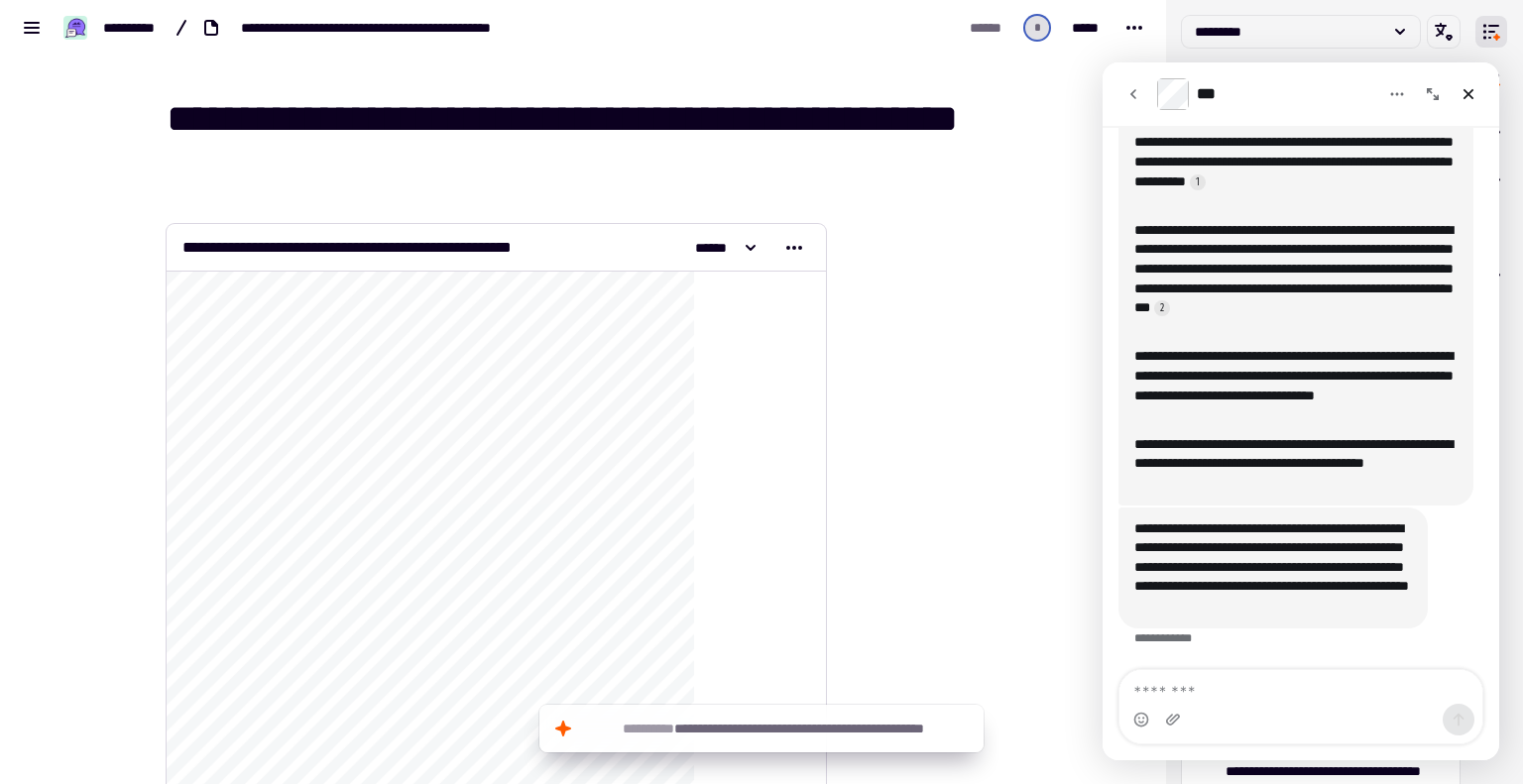 click on "**********" 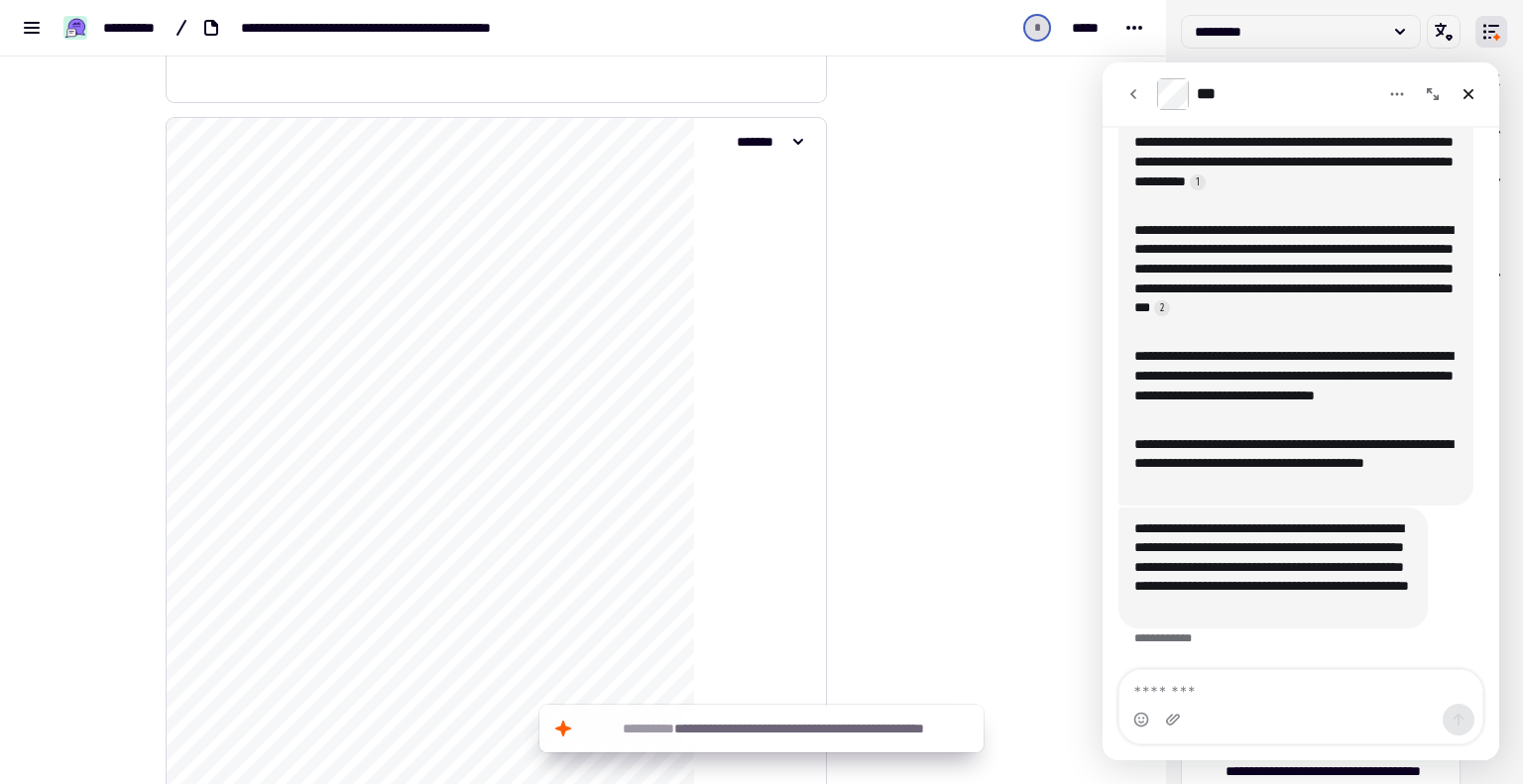 scroll, scrollTop: 16538, scrollLeft: 0, axis: vertical 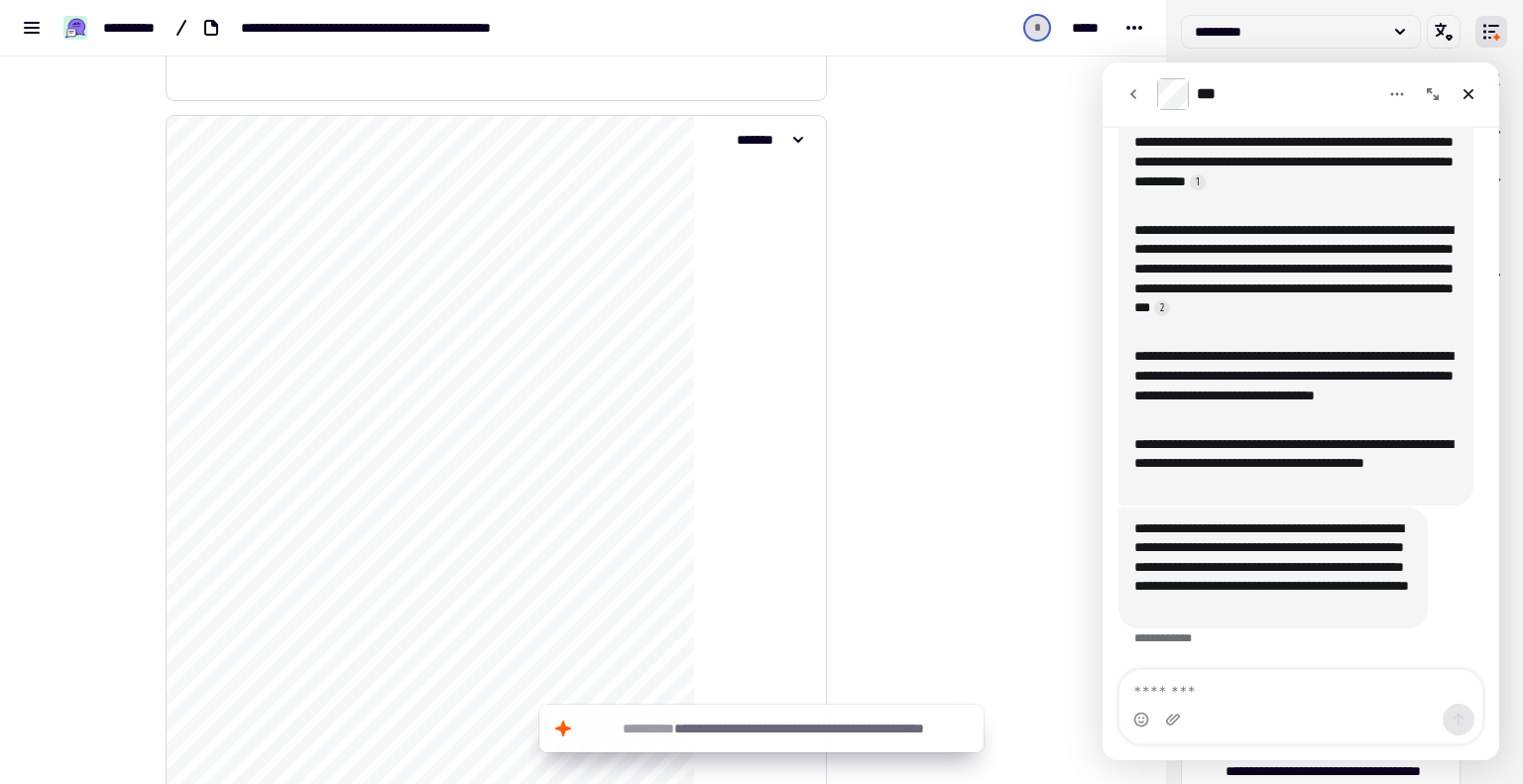 click on "**********" 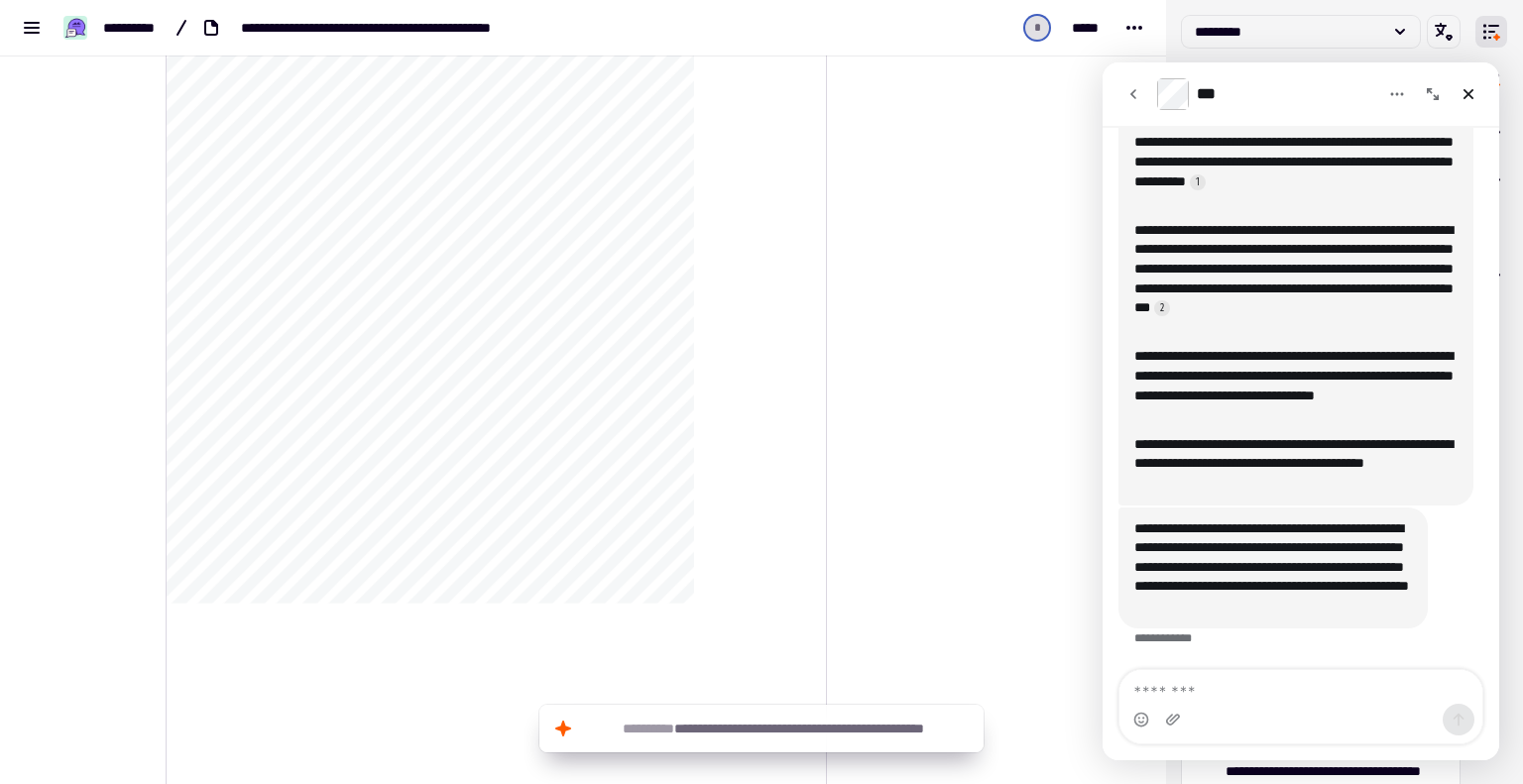 scroll, scrollTop: 19933, scrollLeft: 0, axis: vertical 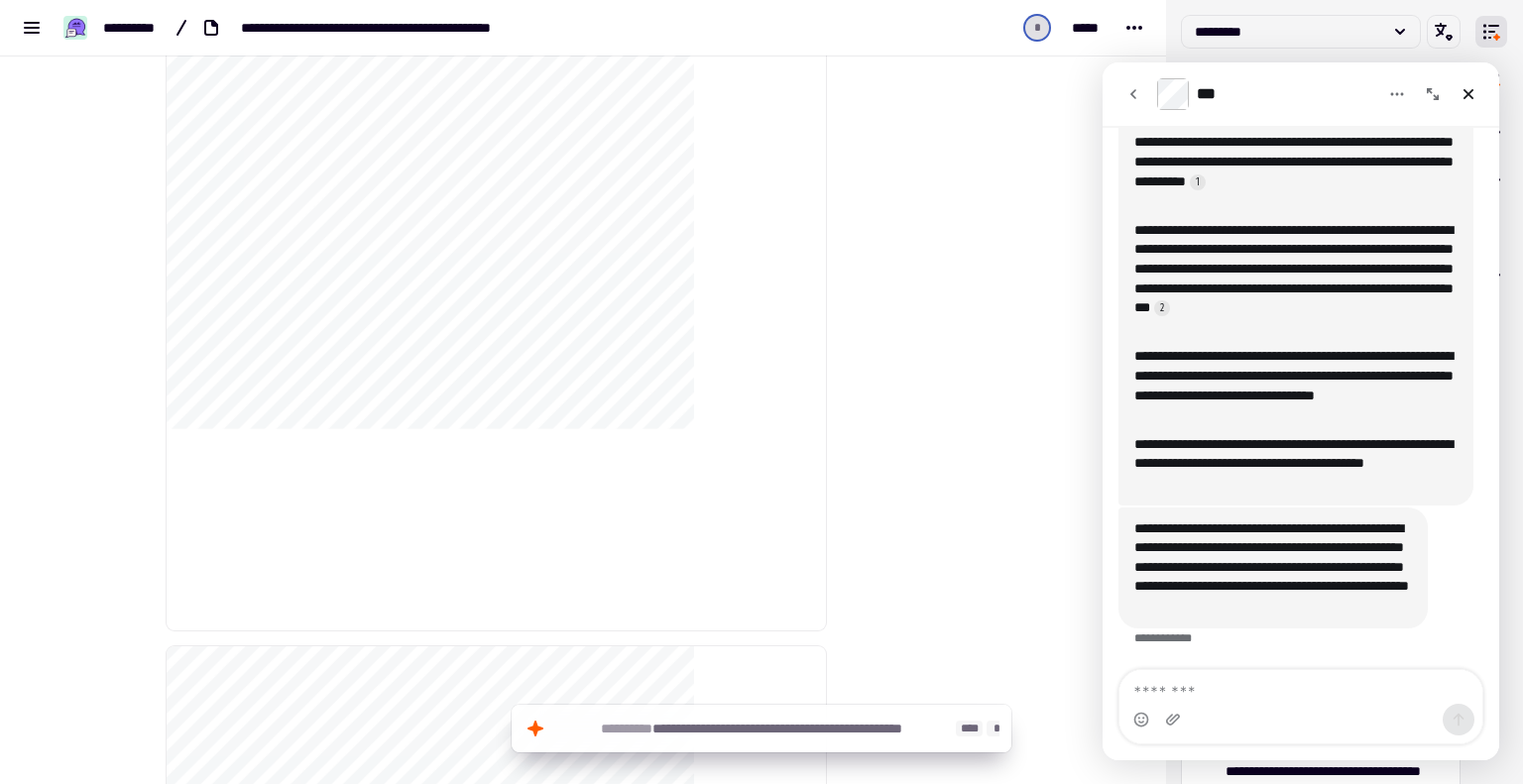 click on "[FIRST] [LAST]" 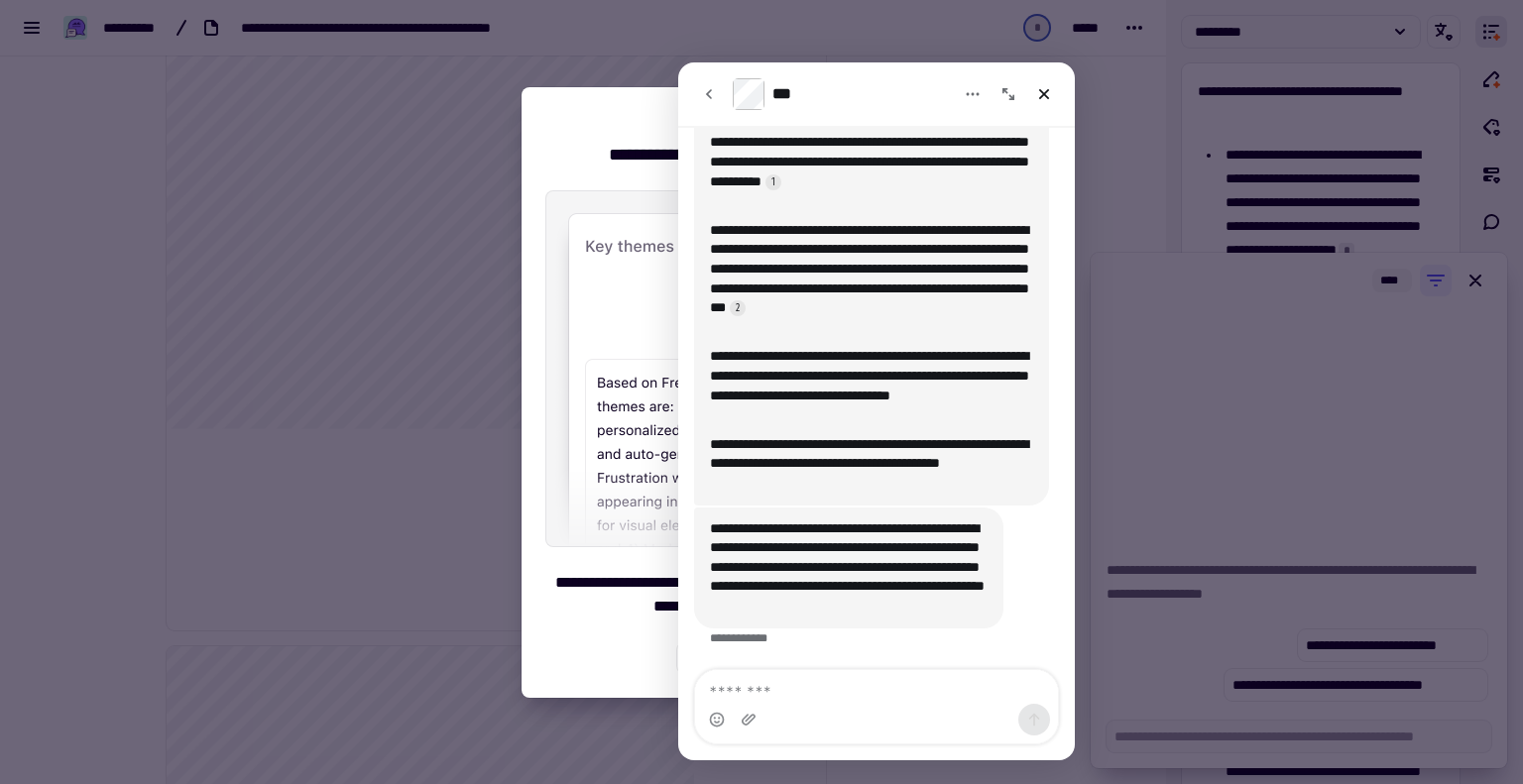 click on "**********" at bounding box center [762, 392] 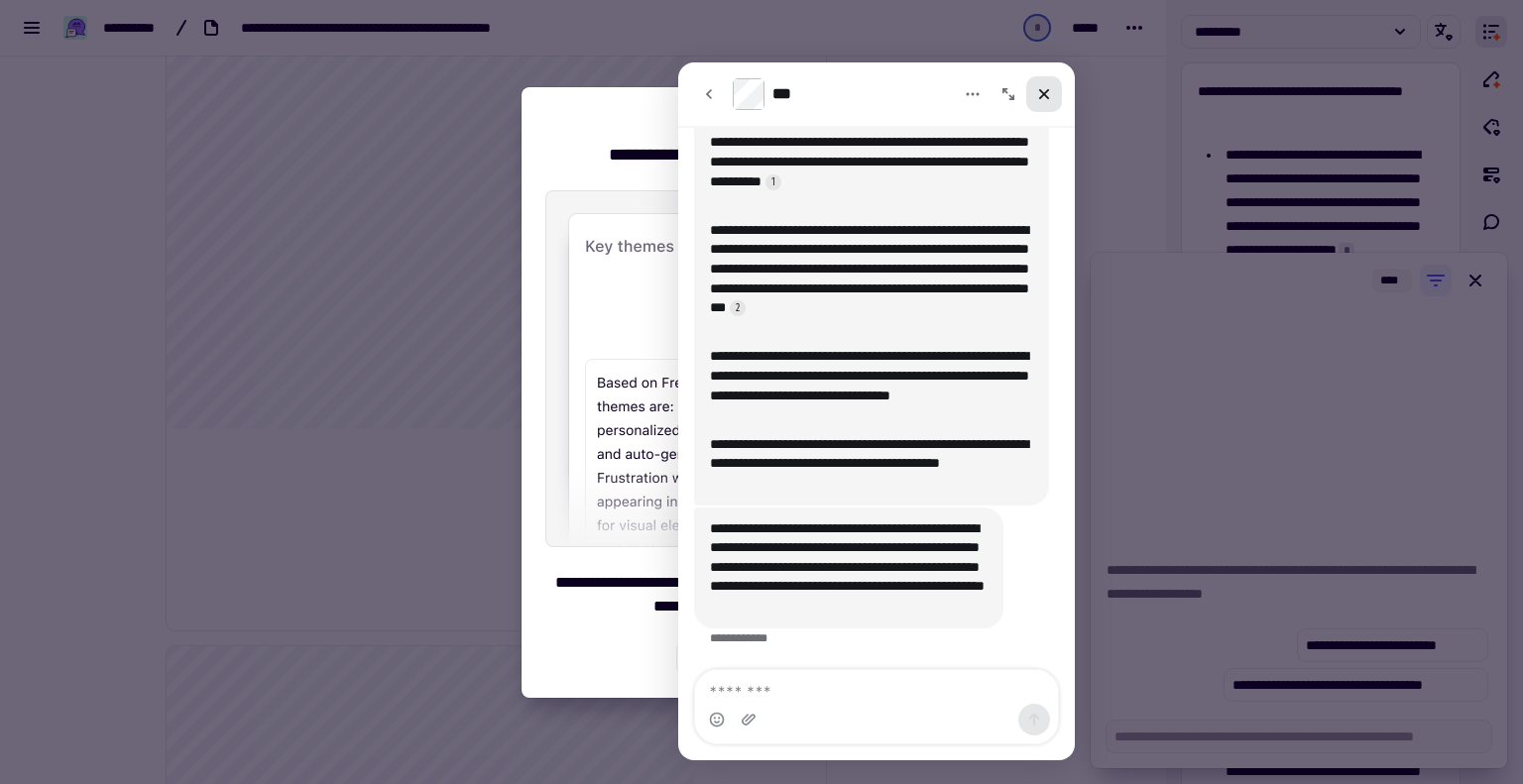 click 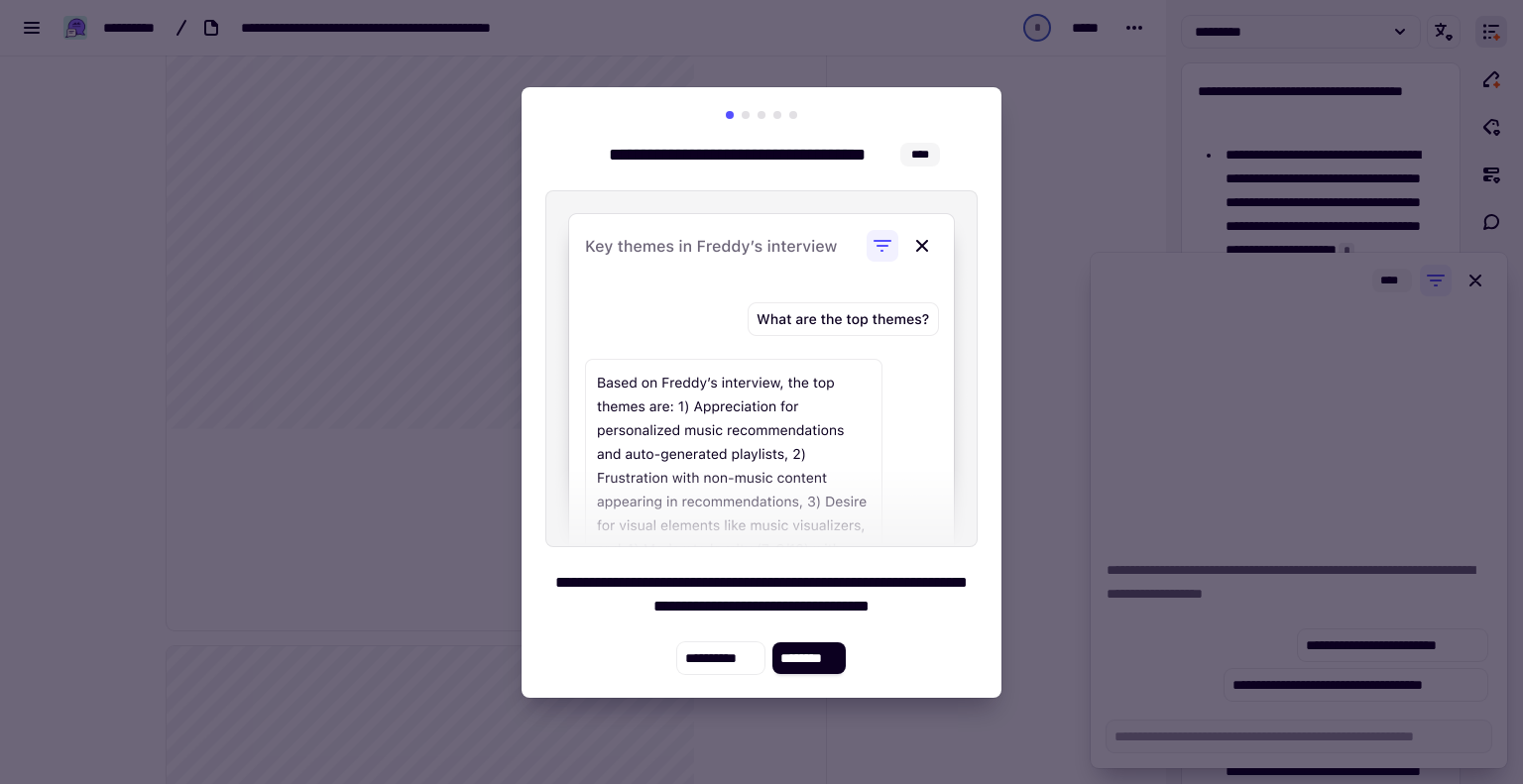 click on "**********" at bounding box center (762, 392) 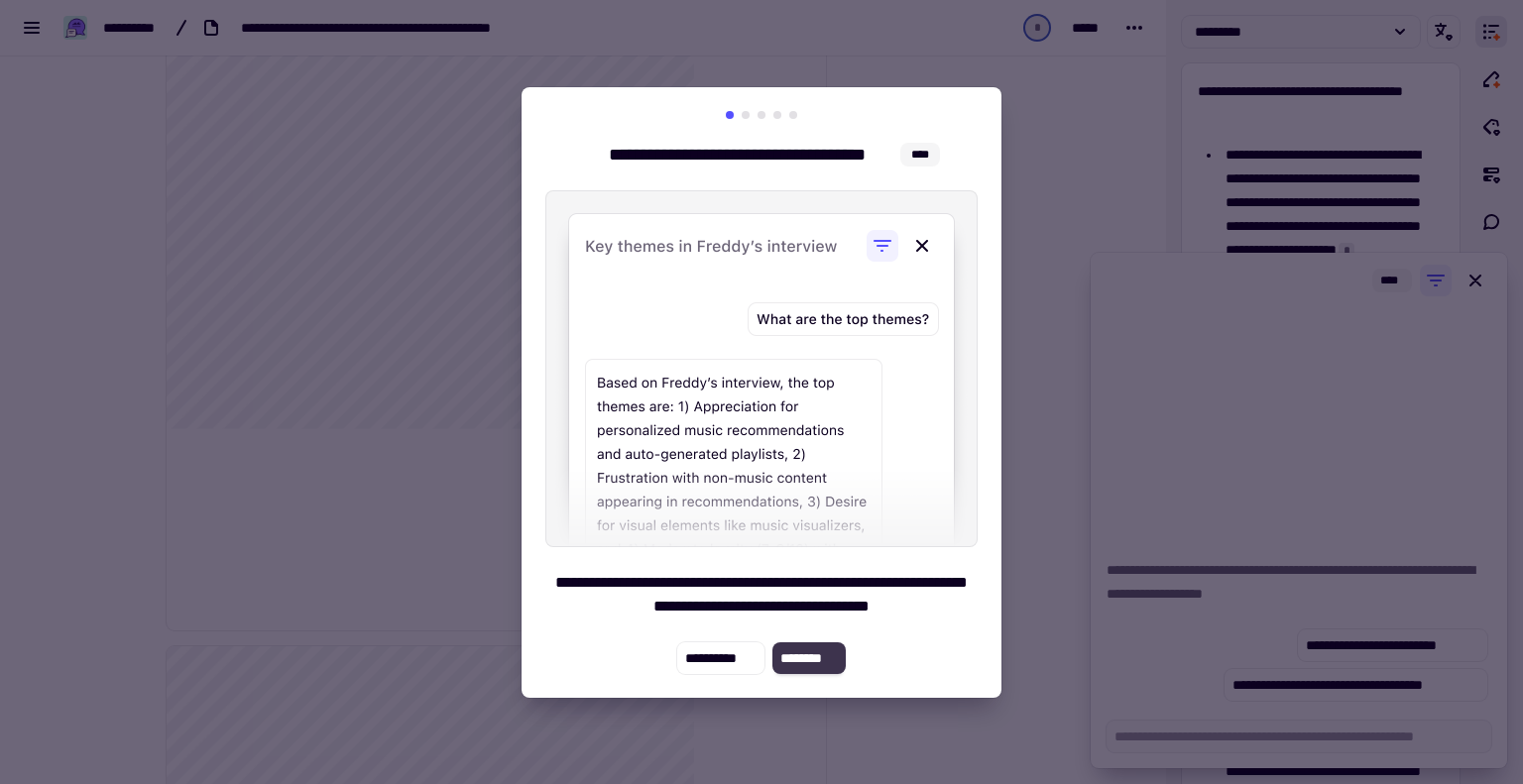 click on "********" 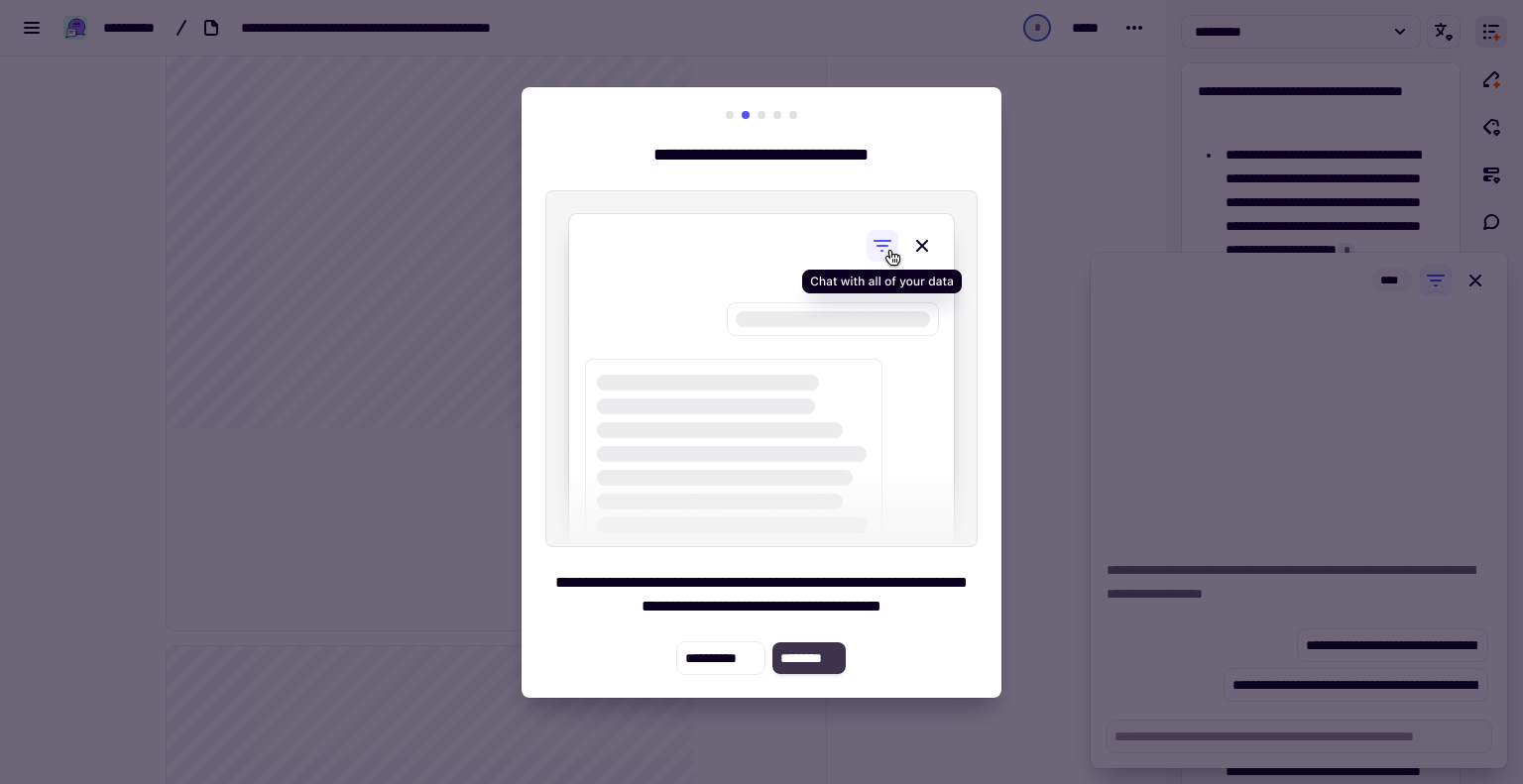 click on "********" 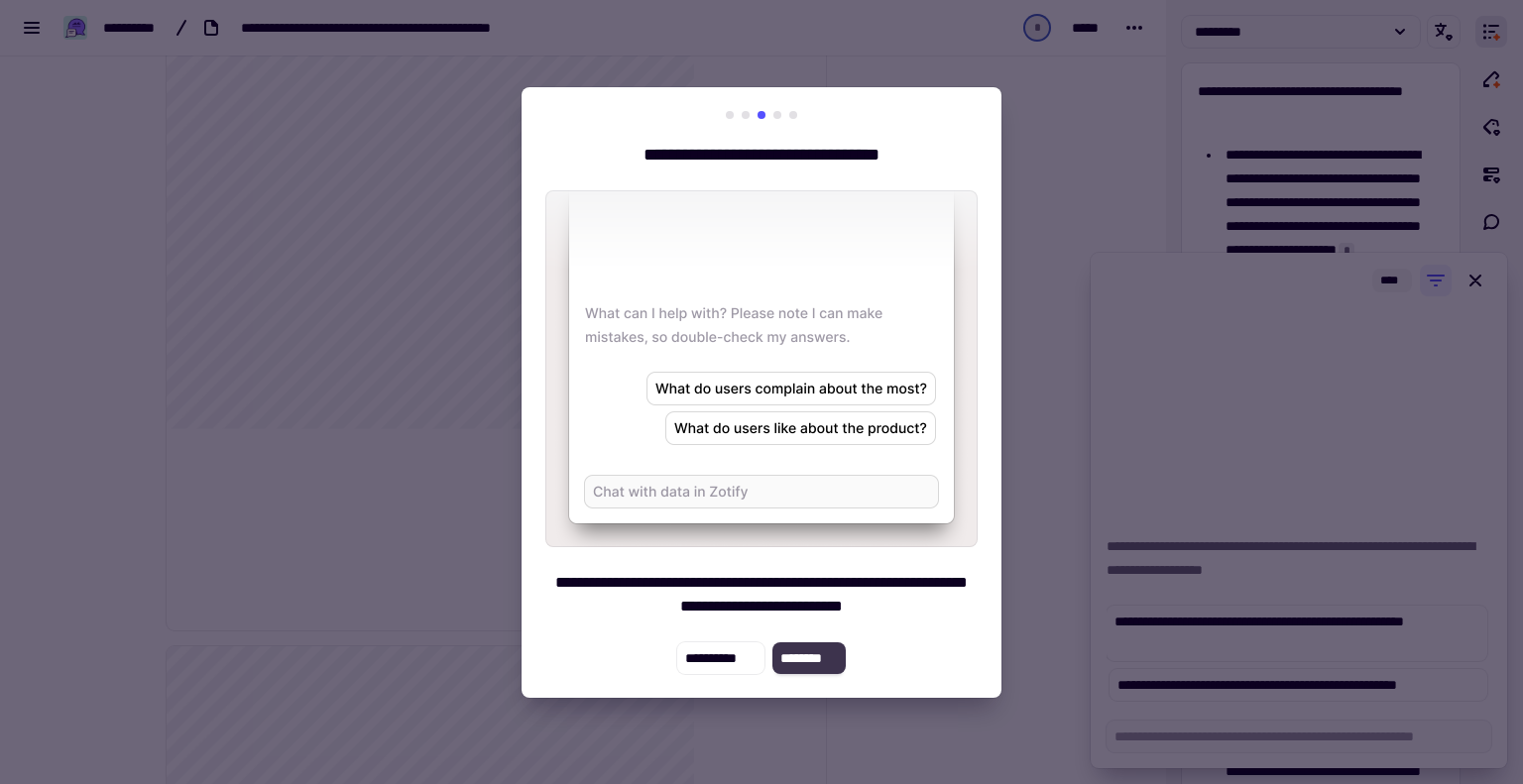 click on "********" 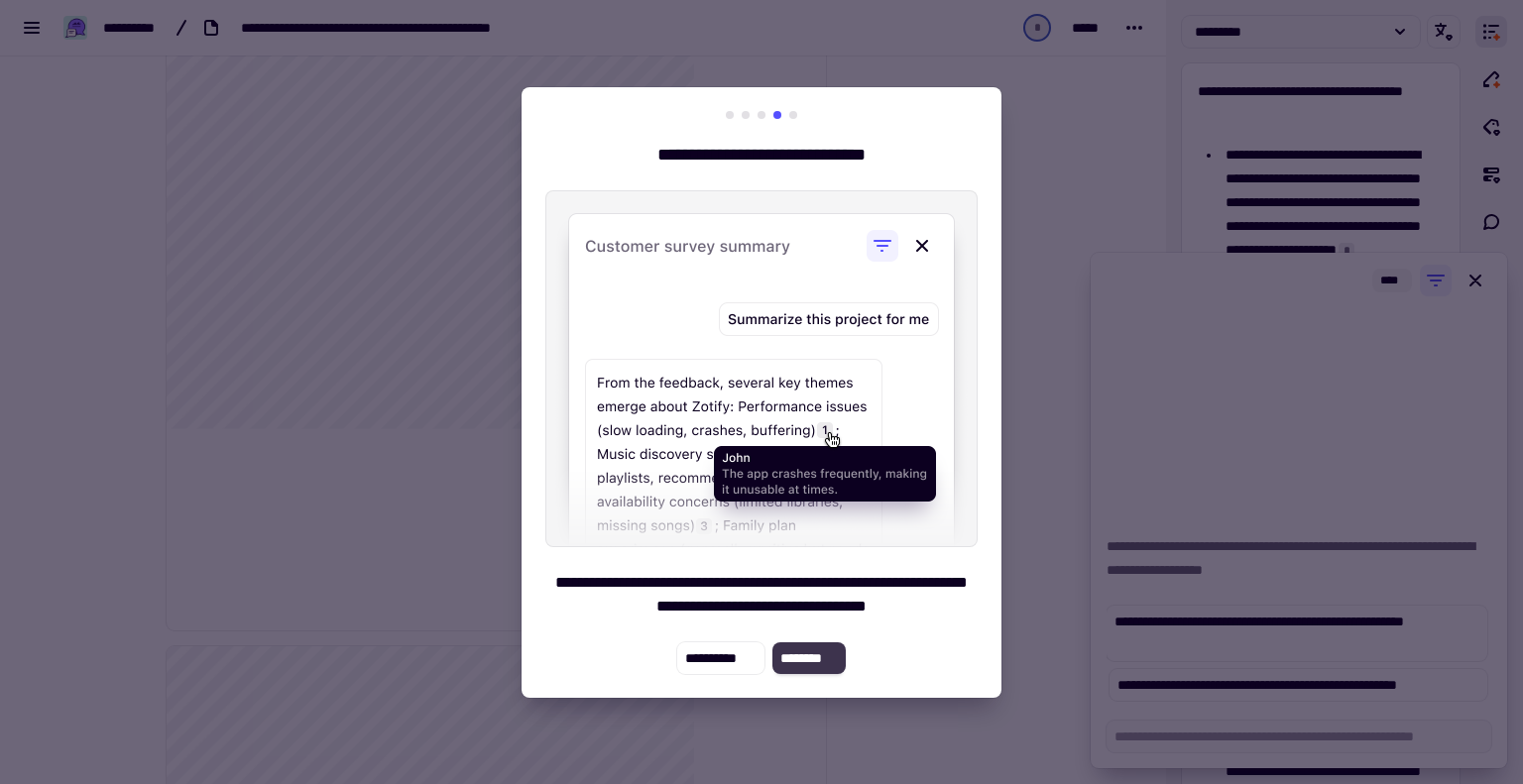 click on "********" 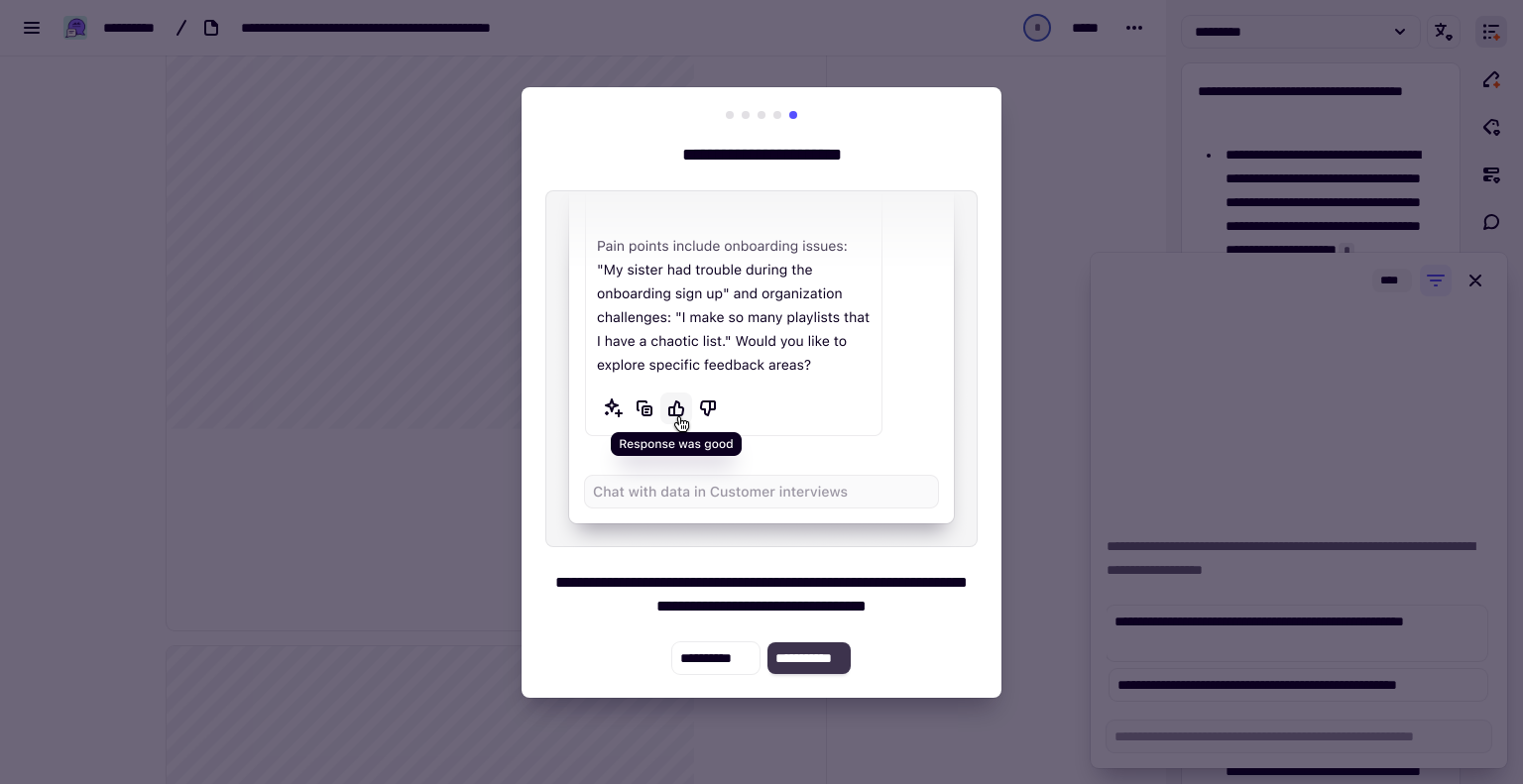 click on "**********" 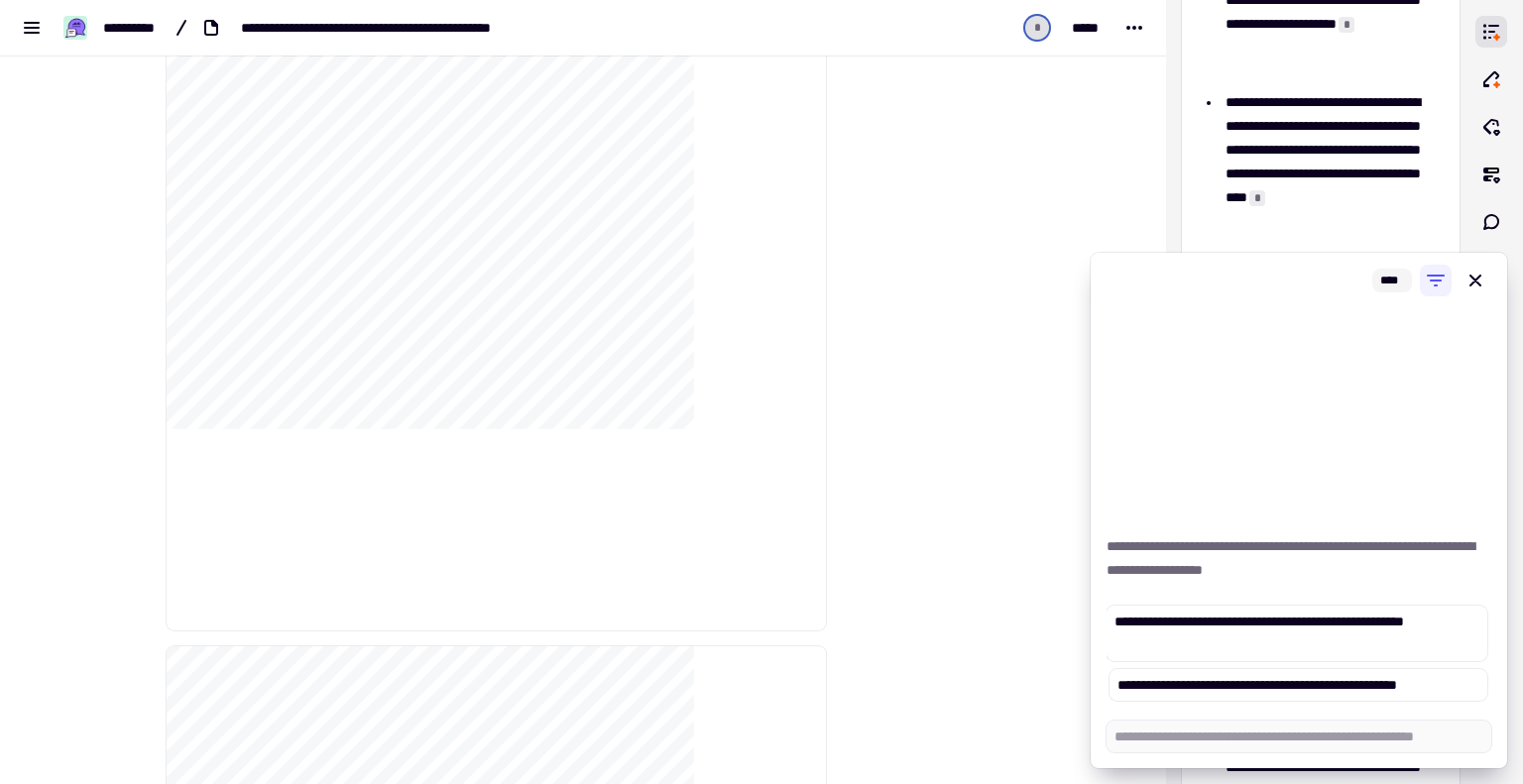 scroll, scrollTop: 226, scrollLeft: 0, axis: vertical 